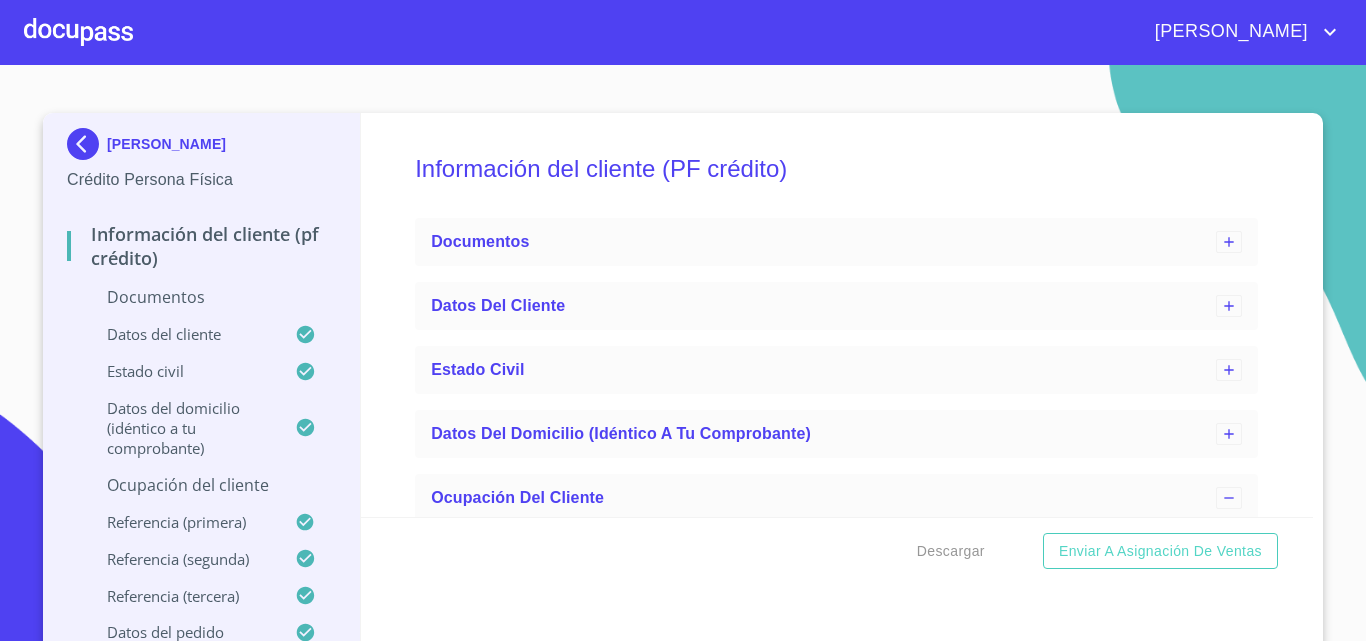 scroll, scrollTop: 0, scrollLeft: 0, axis: both 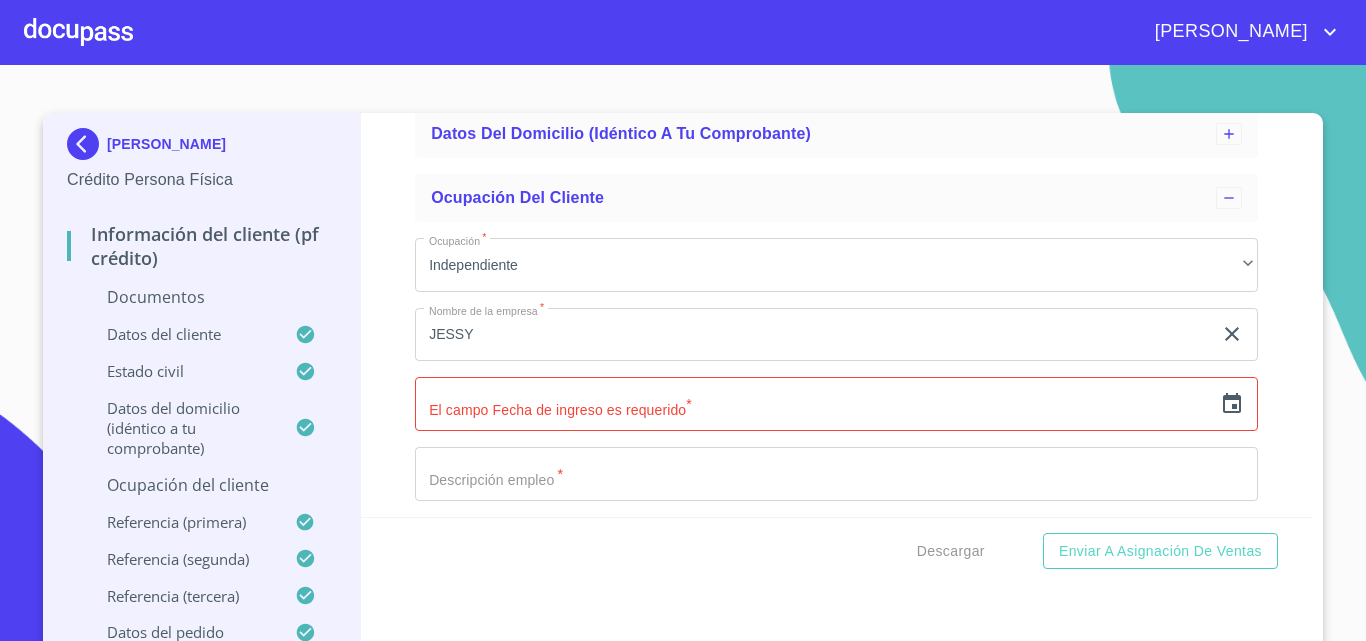 click at bounding box center [78, 32] 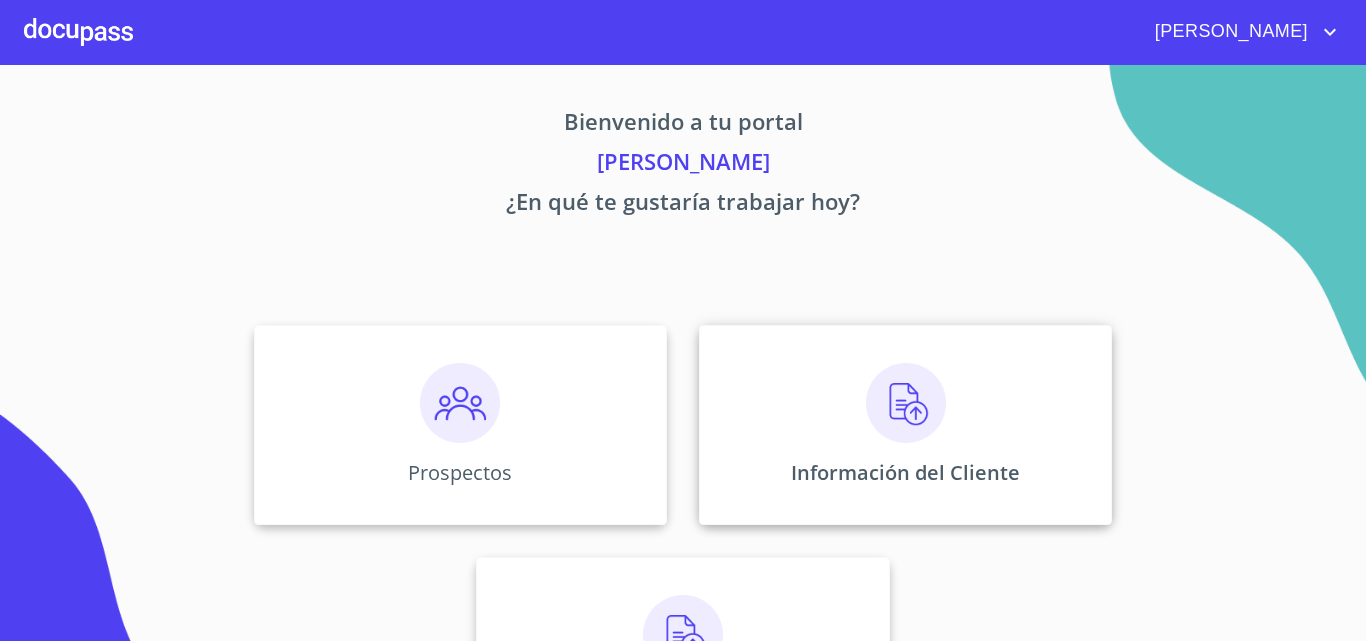 click at bounding box center [906, 403] 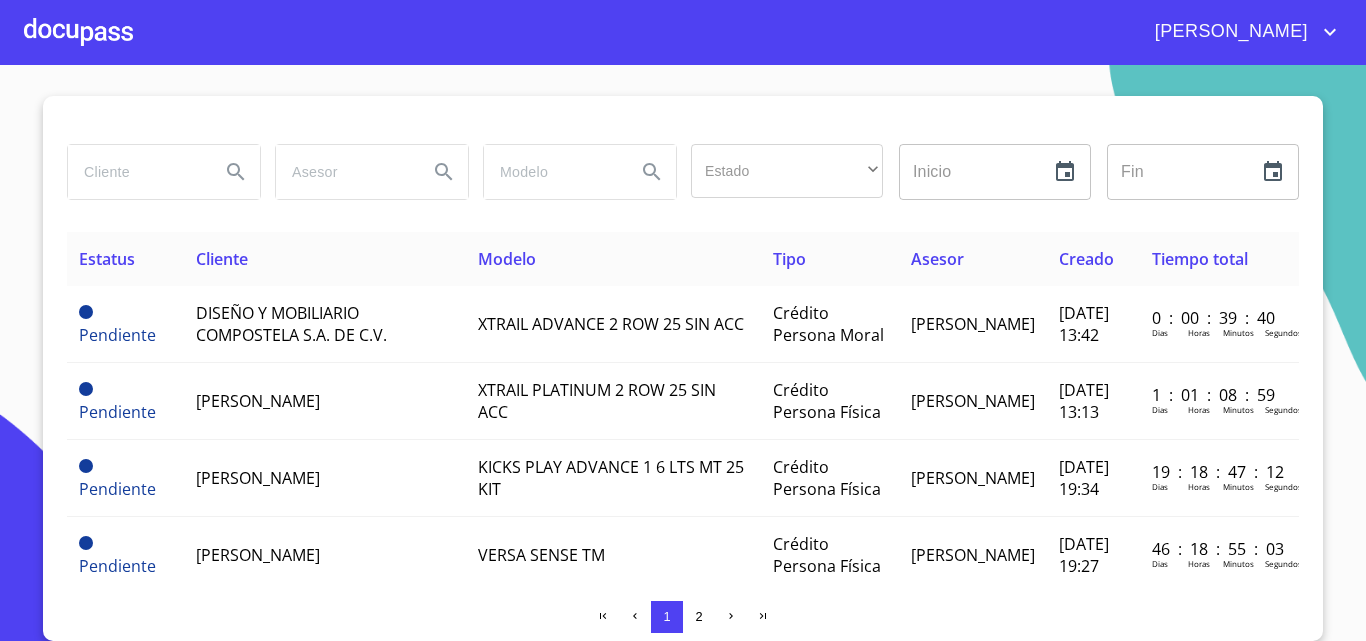 scroll, scrollTop: 17, scrollLeft: 0, axis: vertical 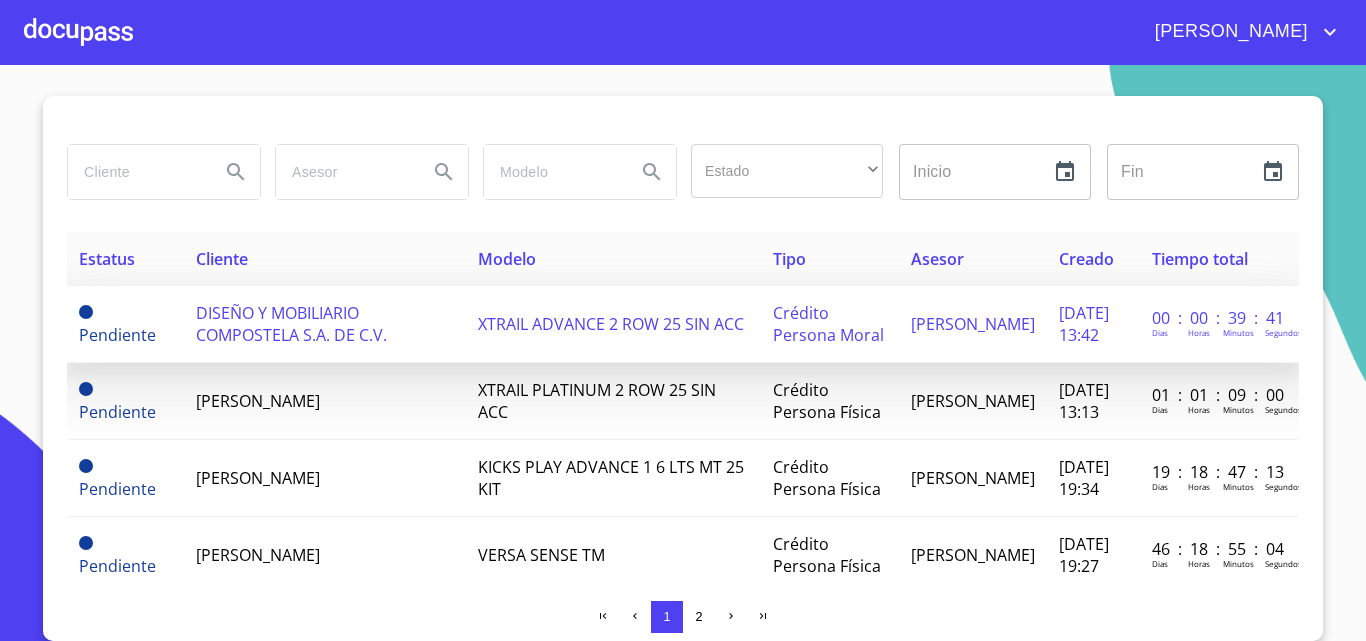 click on "DISEÑO Y MOBILIARIO COMPOSTELA S.A. DE C.V." at bounding box center [291, 324] 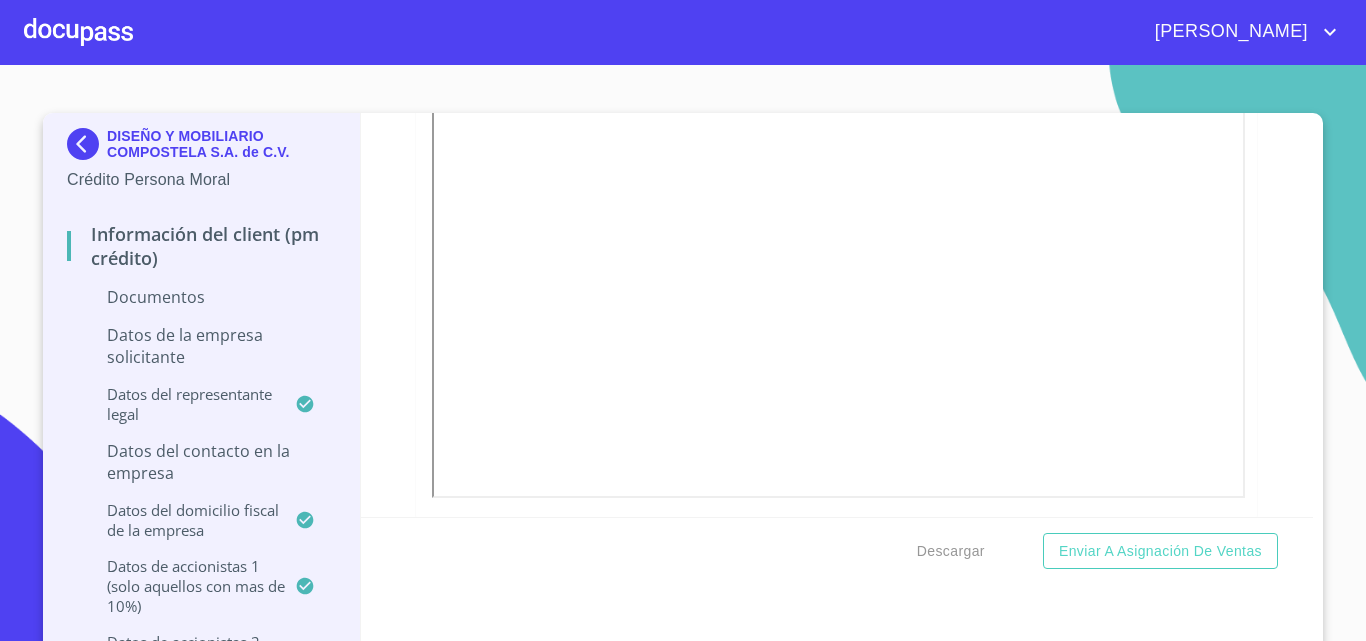 scroll, scrollTop: 4288, scrollLeft: 0, axis: vertical 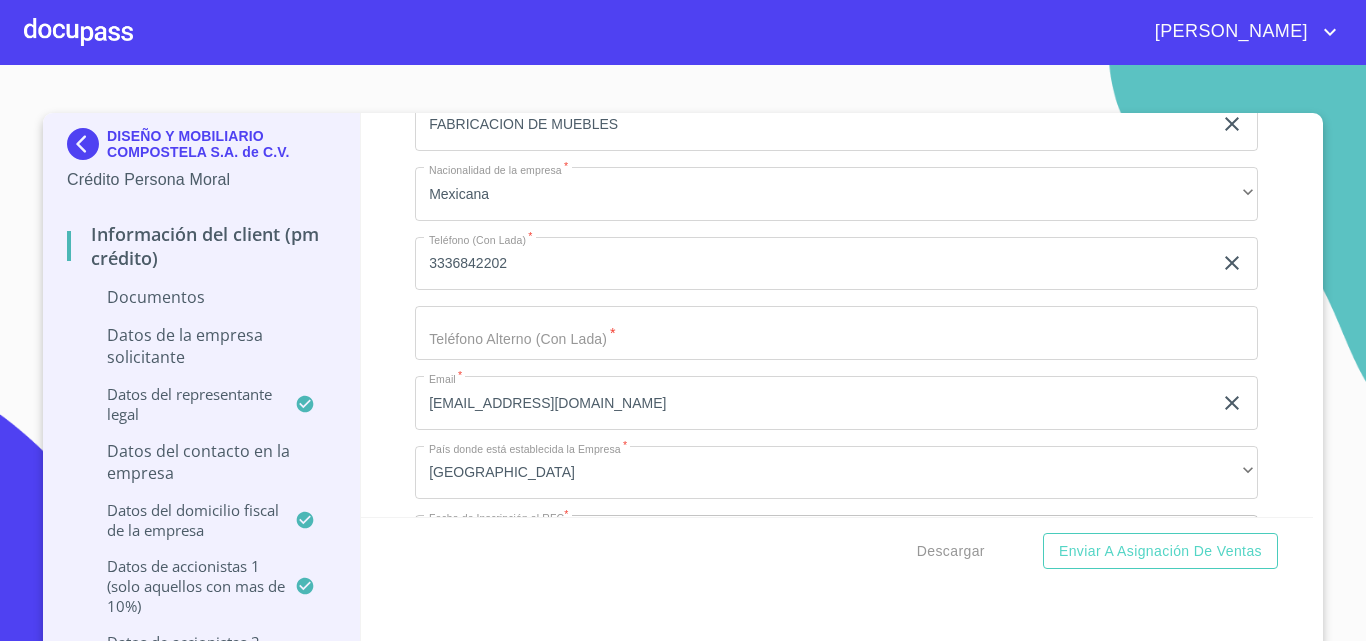 click on "Documento de identificación representante legal.   *" at bounding box center [813, -84] 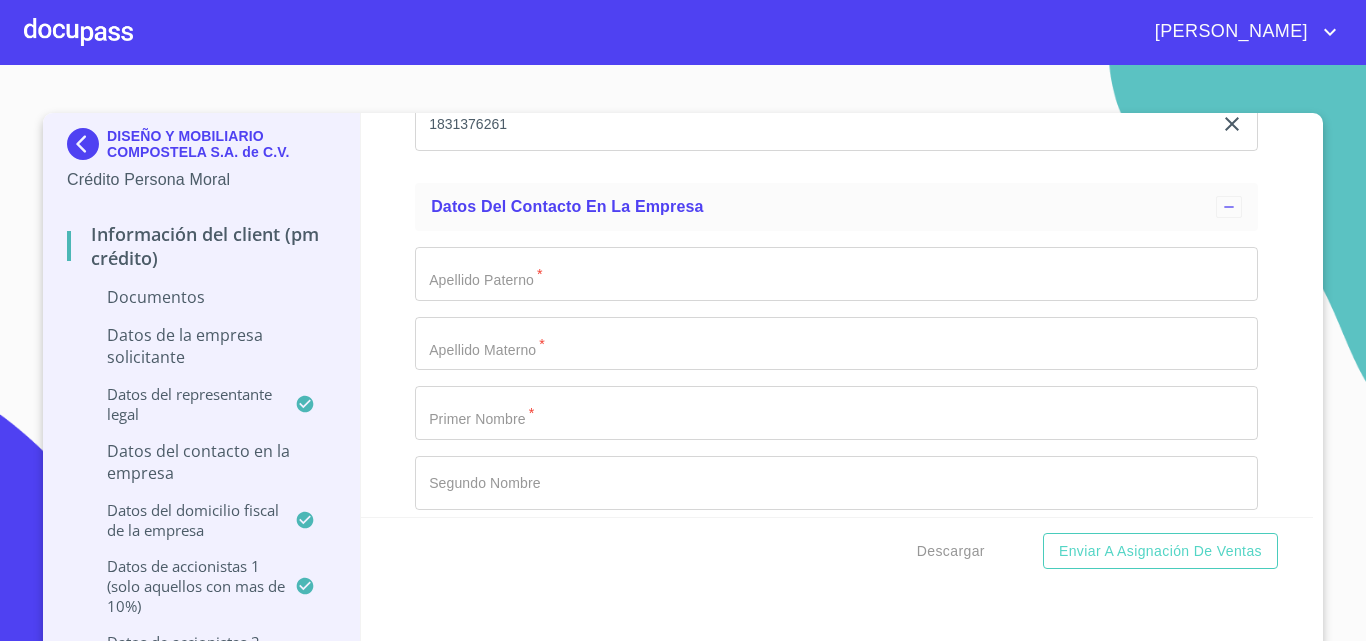scroll, scrollTop: 12900, scrollLeft: 0, axis: vertical 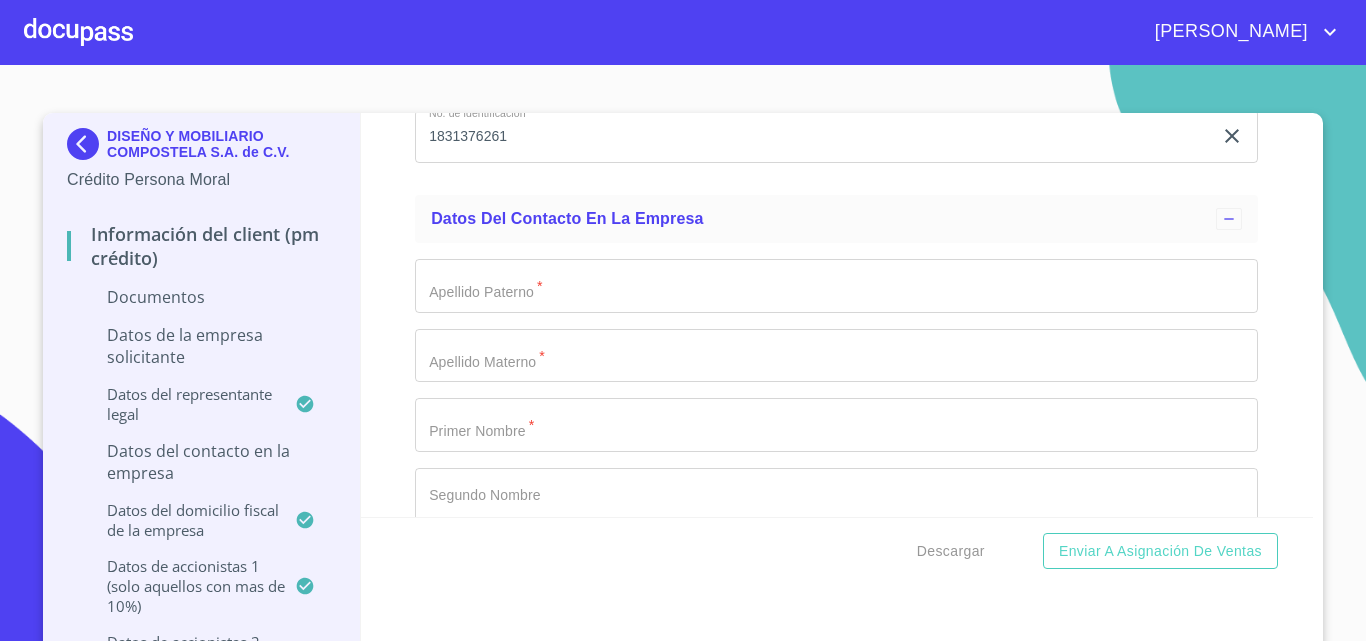 type on "3312455241" 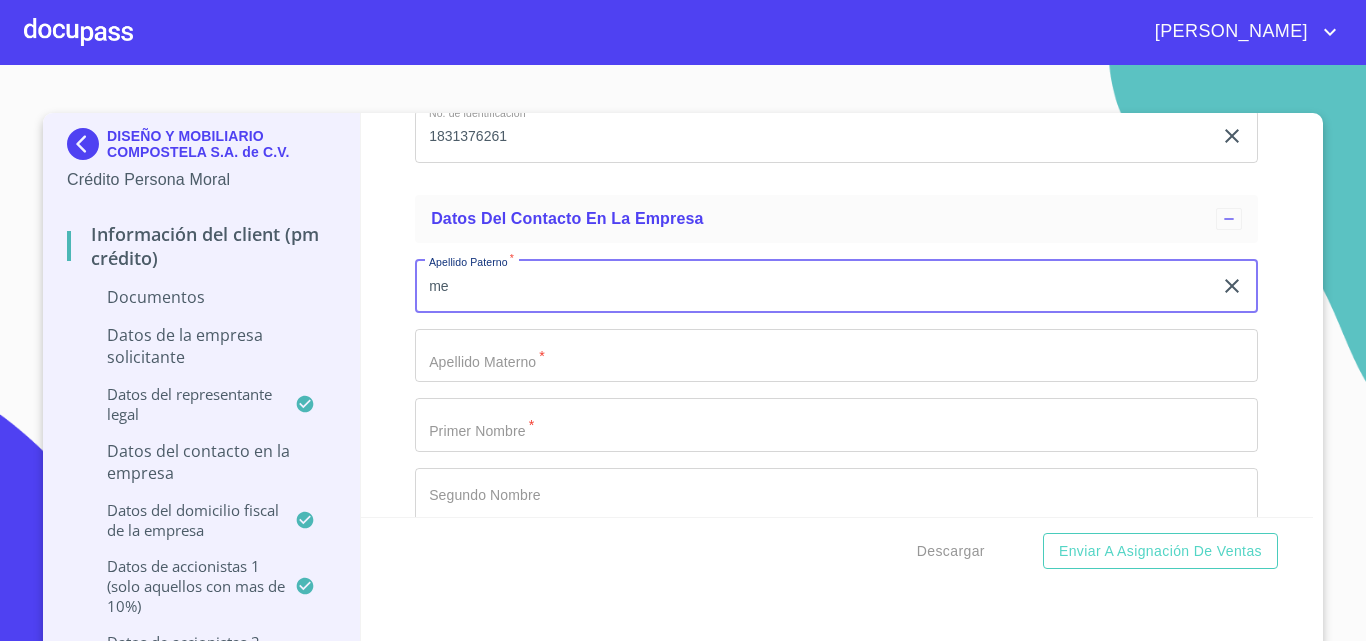 type on "m" 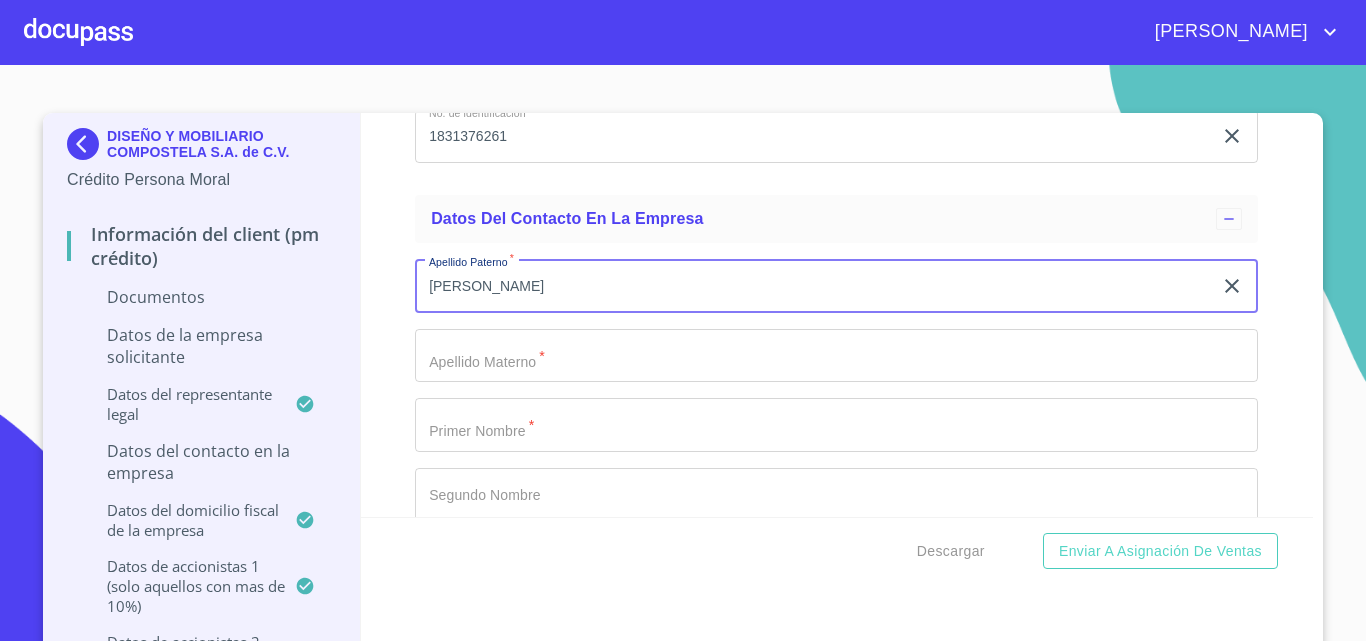 type on "[PERSON_NAME]" 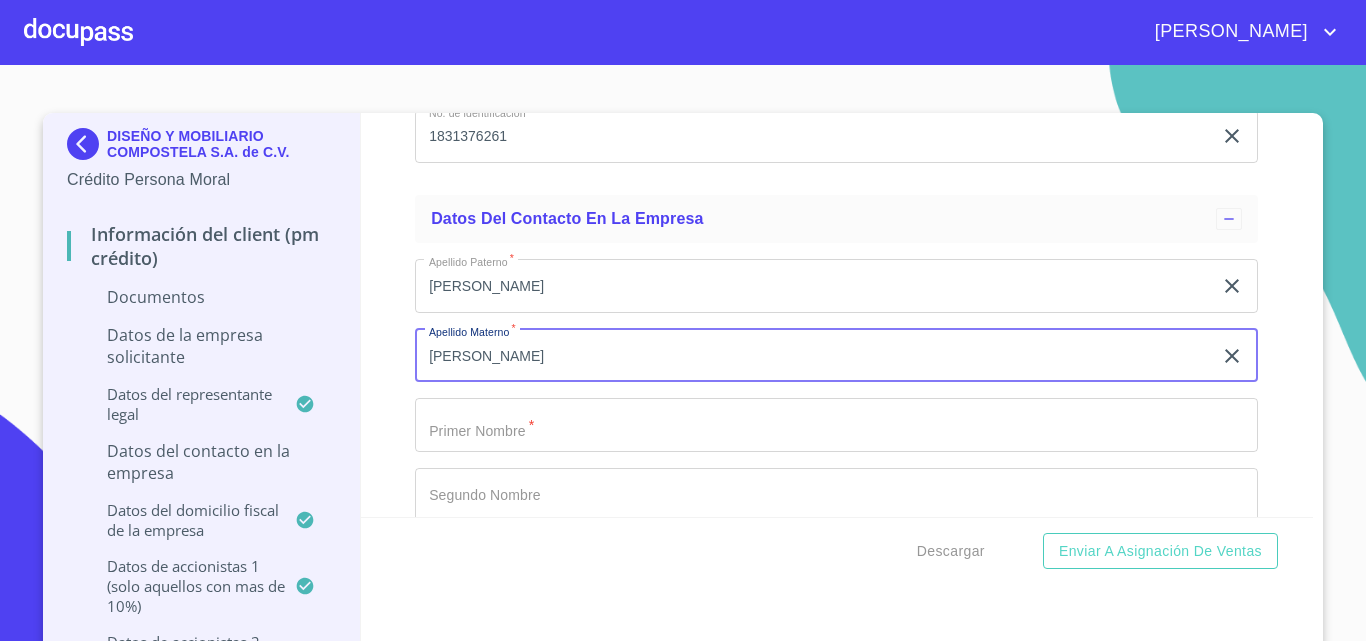 type on "[PERSON_NAME]" 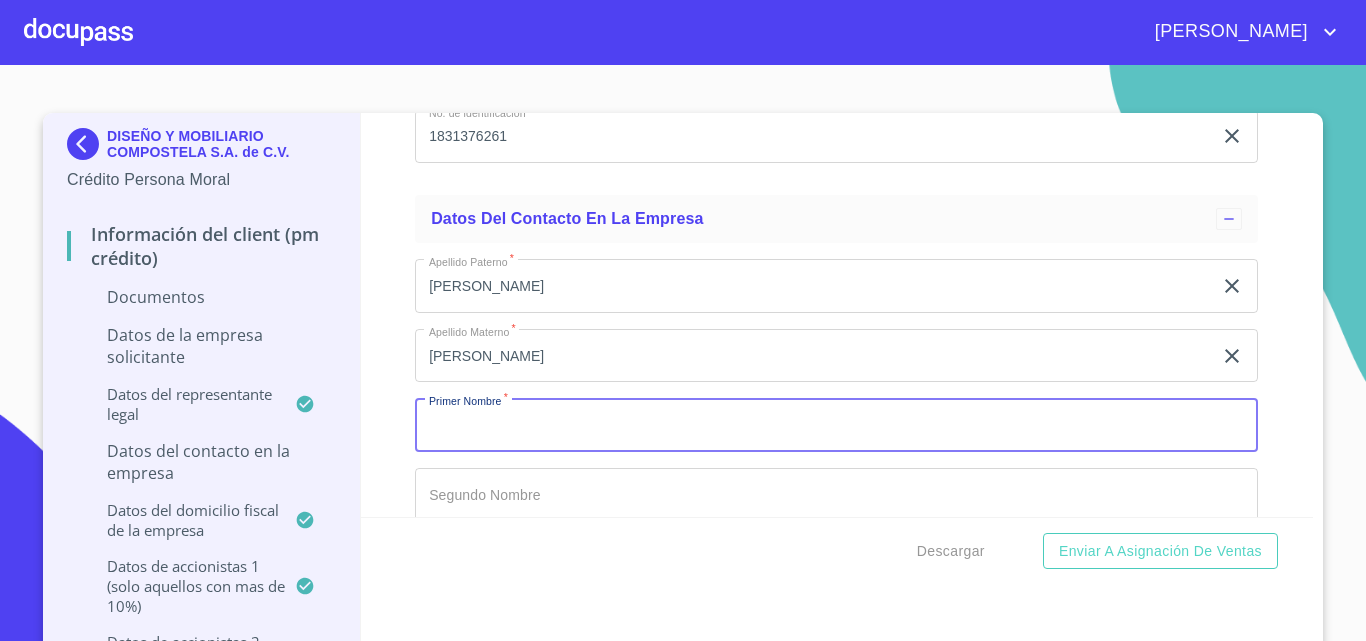 click on "Documento de identificación representante legal.   *" at bounding box center [836, 425] 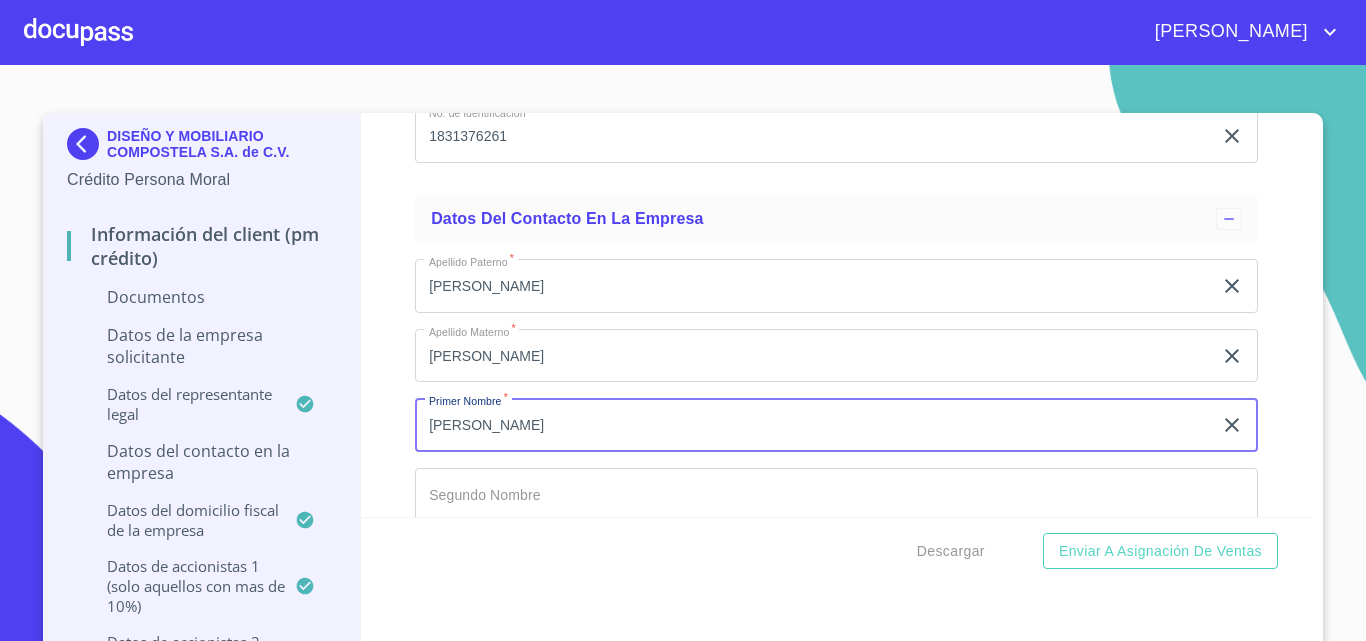 type on "[PERSON_NAME]" 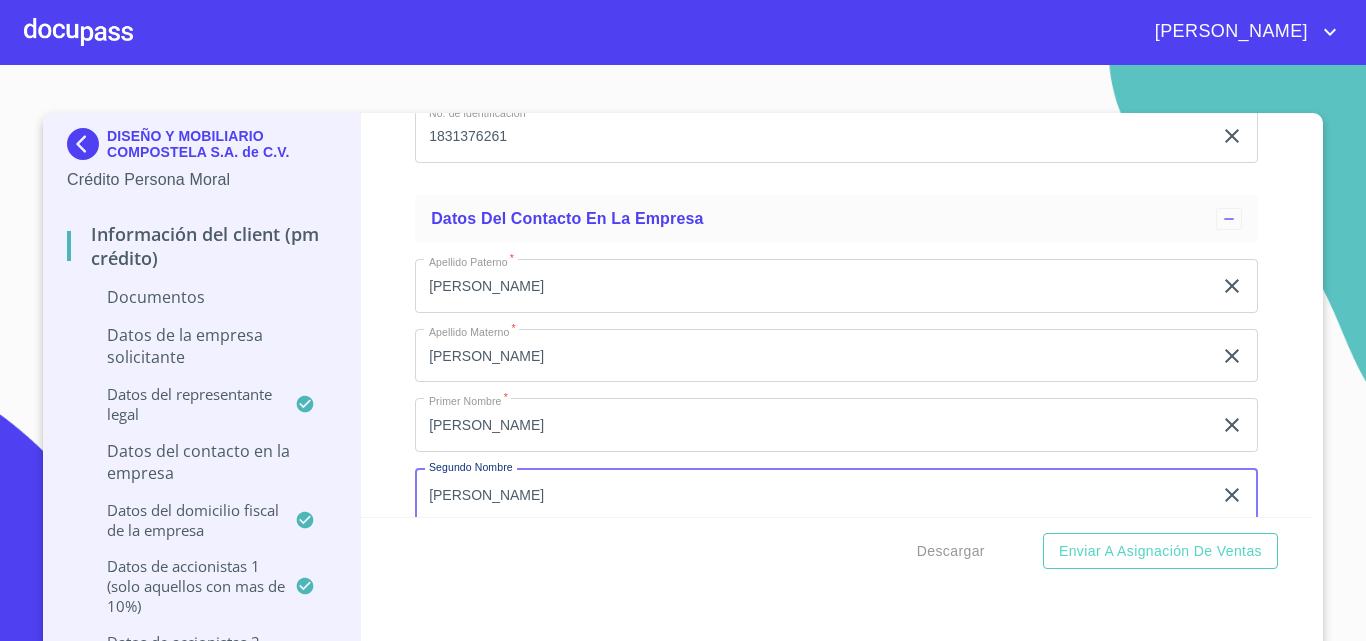 type on "[PERSON_NAME]" 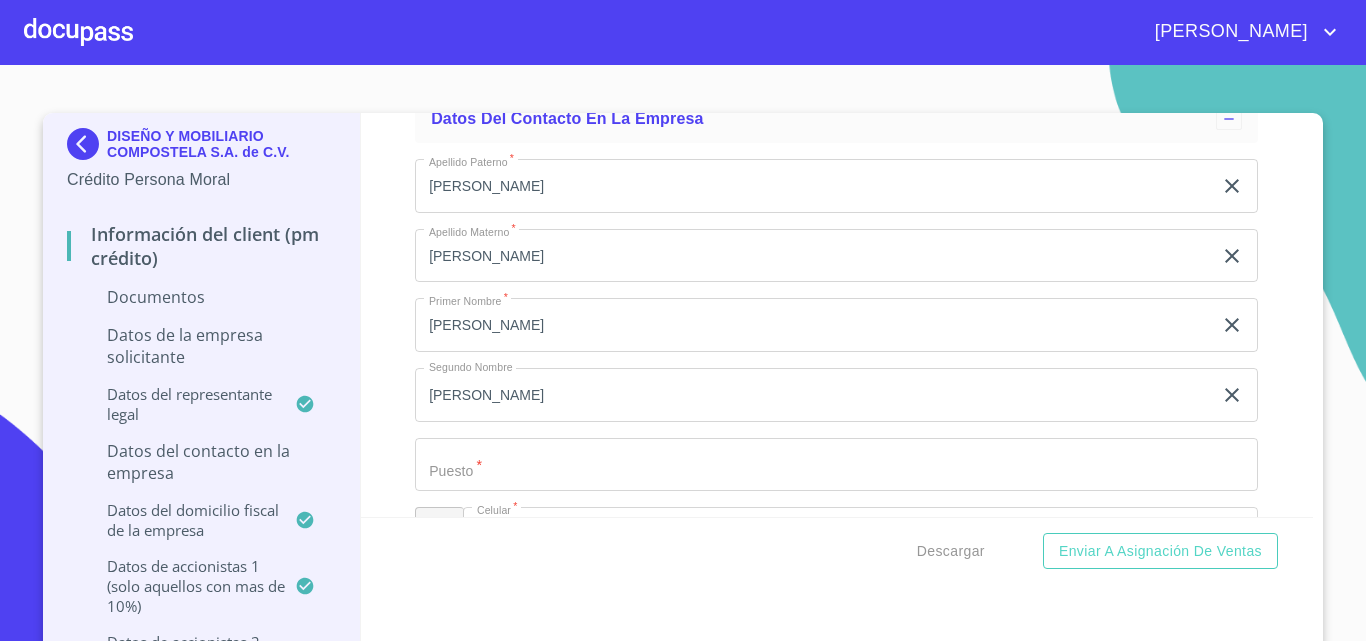 scroll, scrollTop: 13100, scrollLeft: 0, axis: vertical 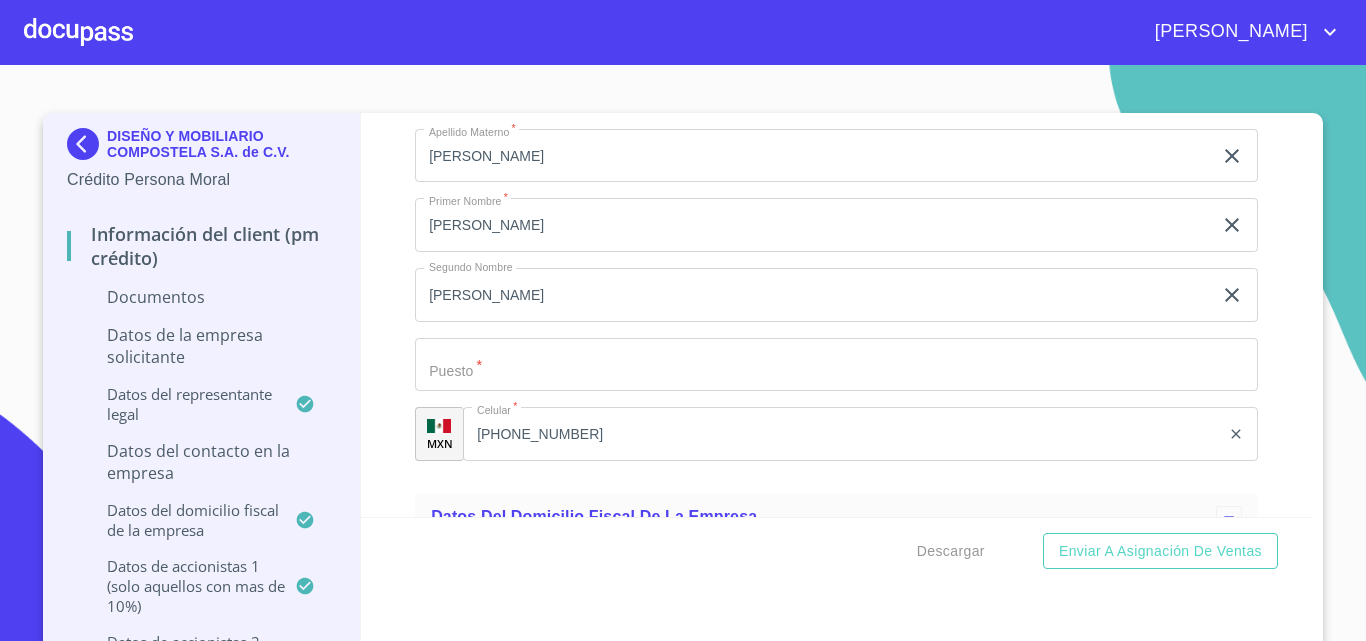 click on "Documento de identificación representante legal.   *" at bounding box center (813, -1884) 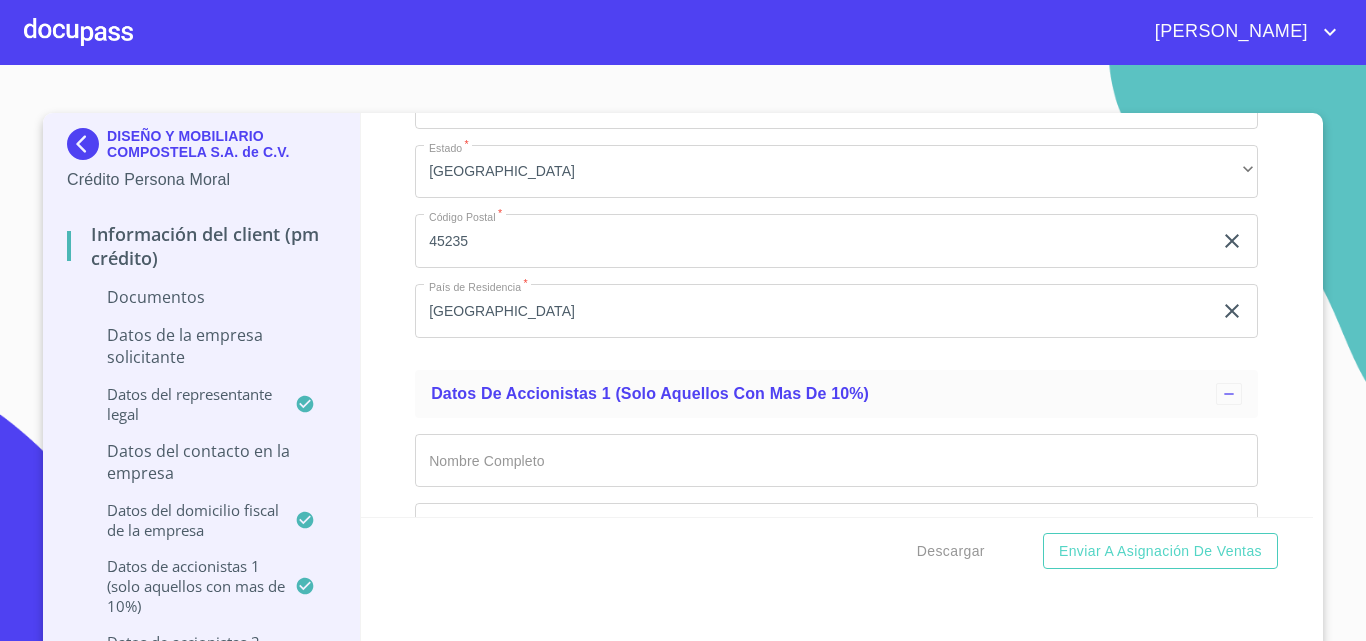 scroll, scrollTop: 14100, scrollLeft: 0, axis: vertical 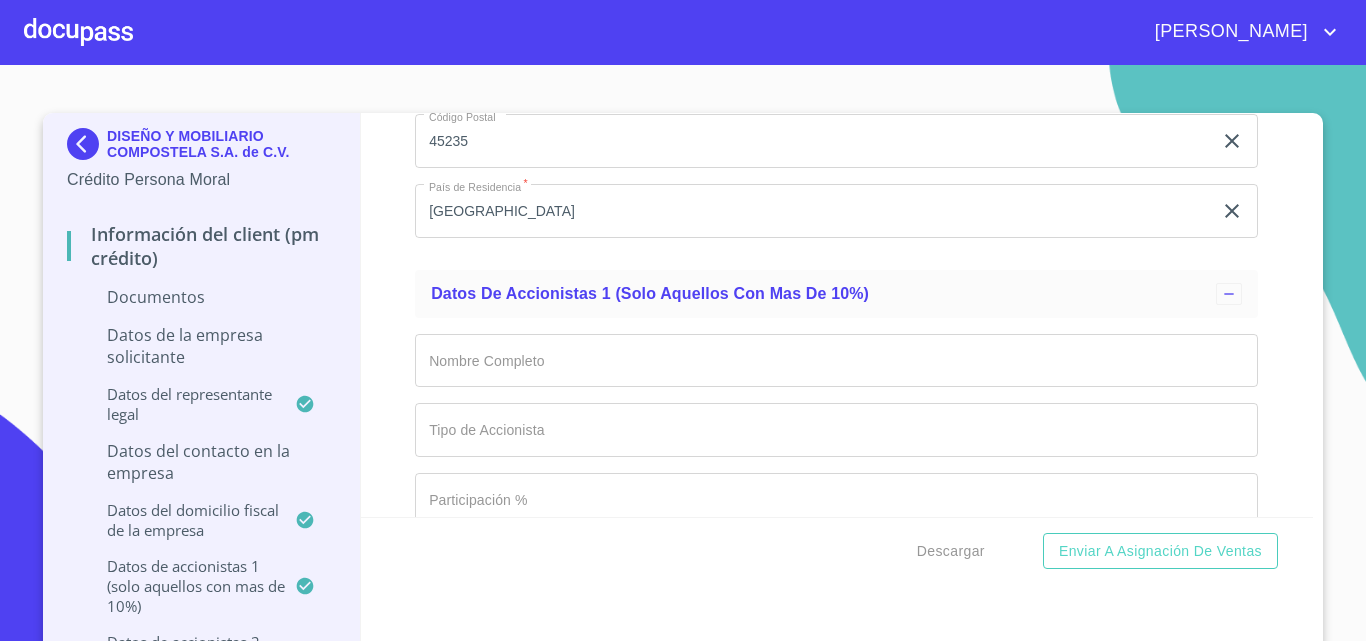 type on "DUEÑO" 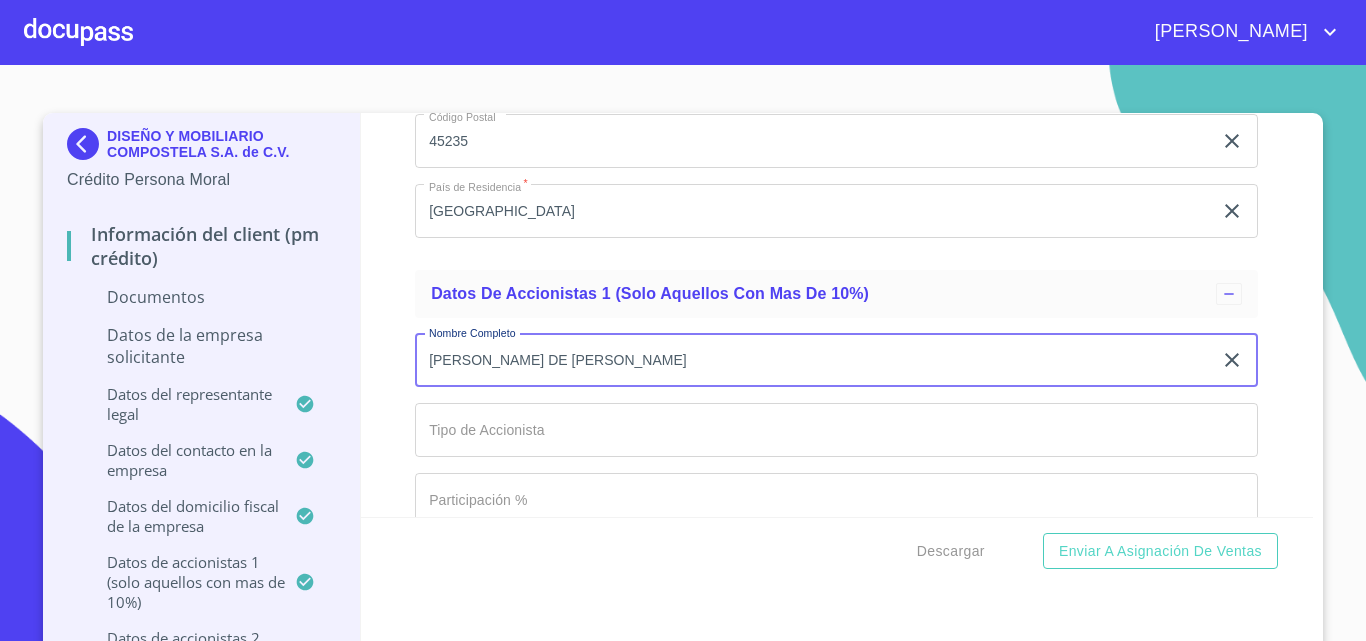 type on "[PERSON_NAME] DE [PERSON_NAME]" 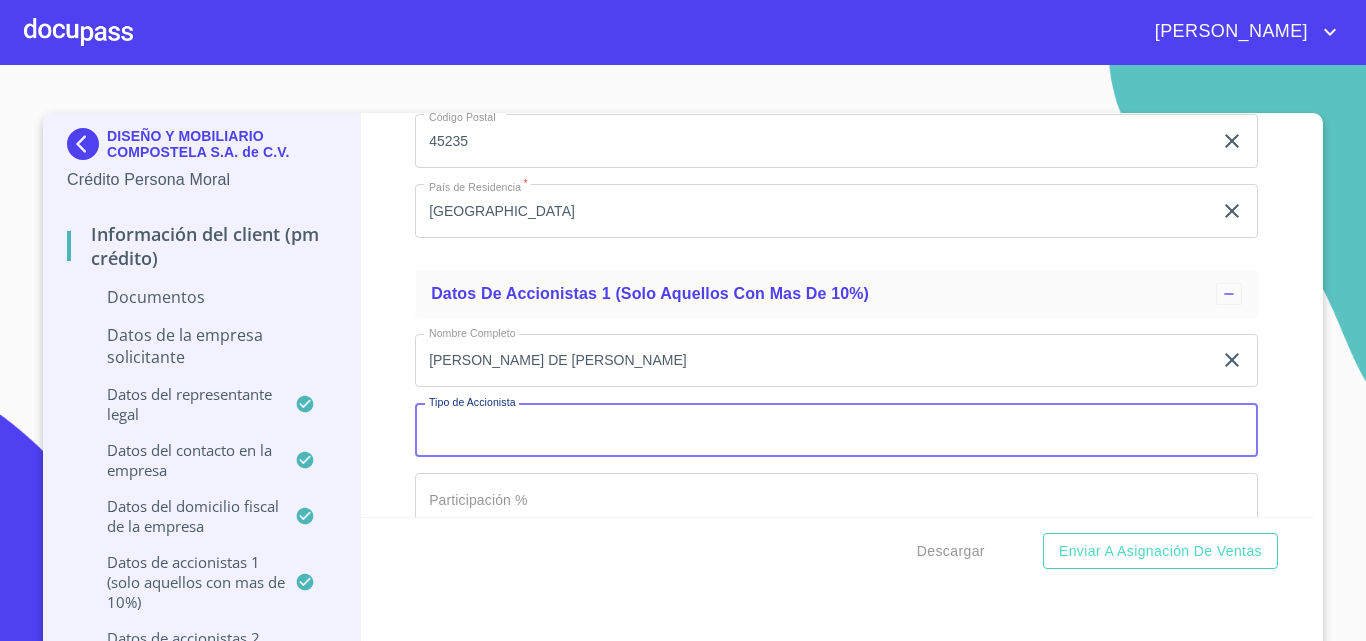click on "Documento de identificación representante legal.   *" at bounding box center [836, 430] 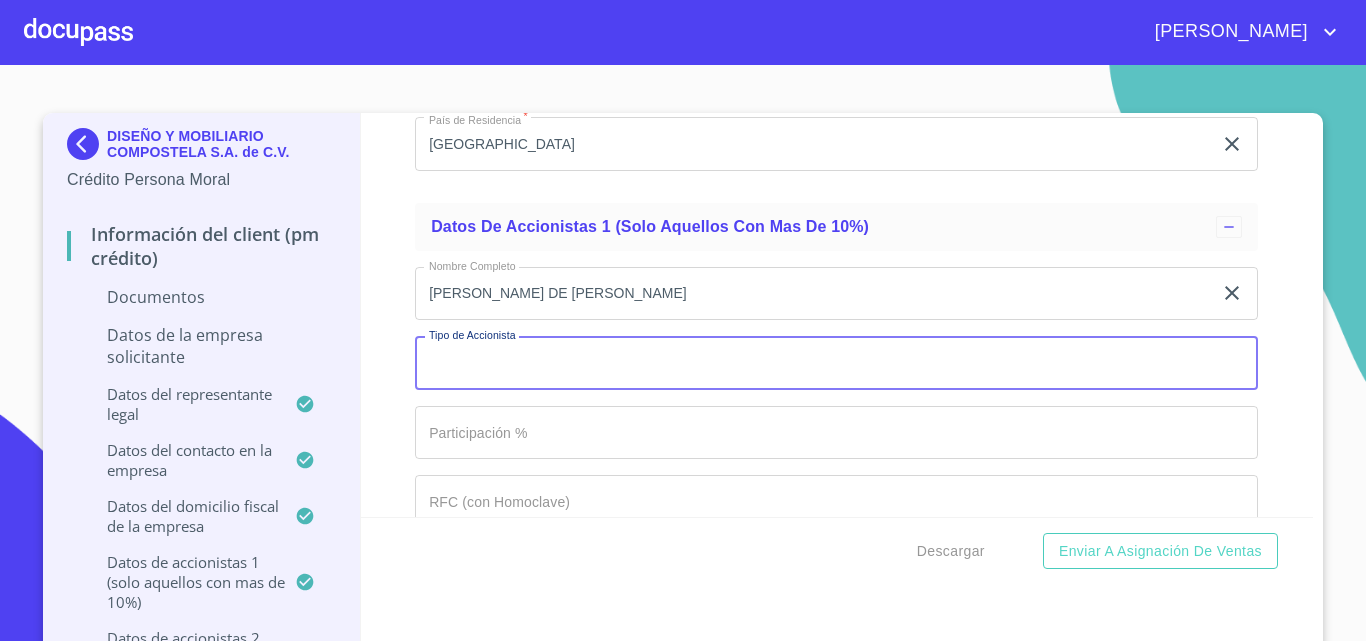 scroll, scrollTop: 14200, scrollLeft: 0, axis: vertical 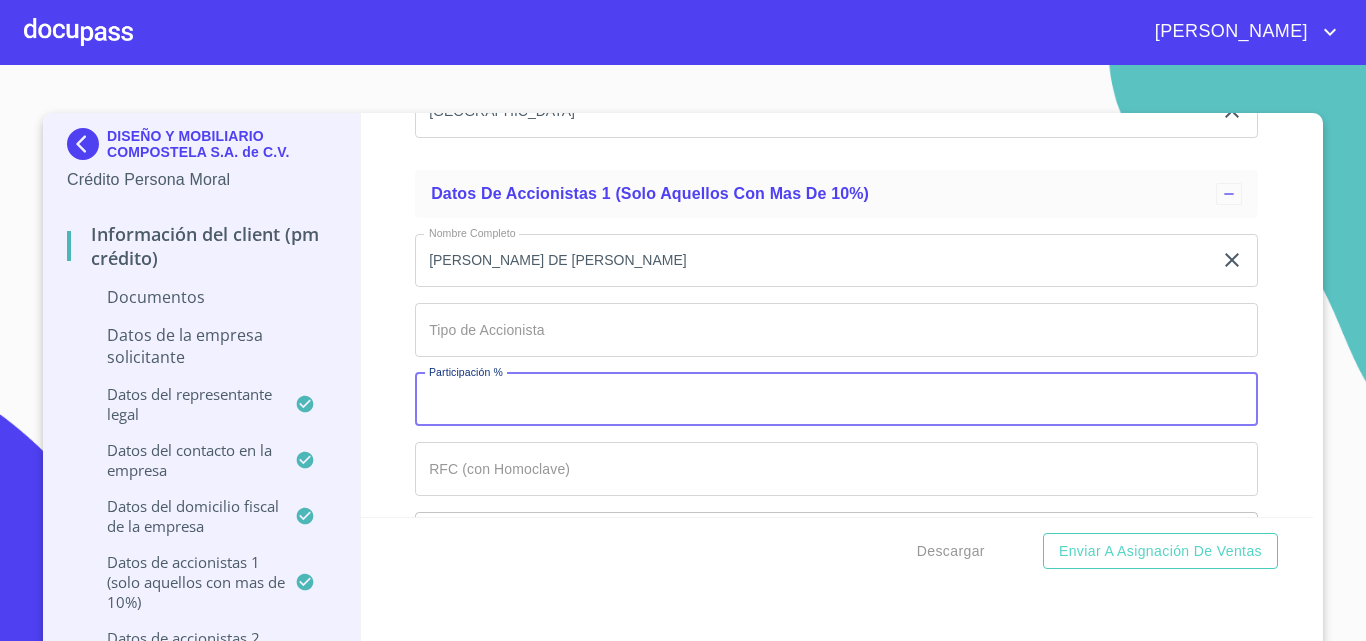 click on "Documento de identificación representante legal.   *" at bounding box center (836, 400) 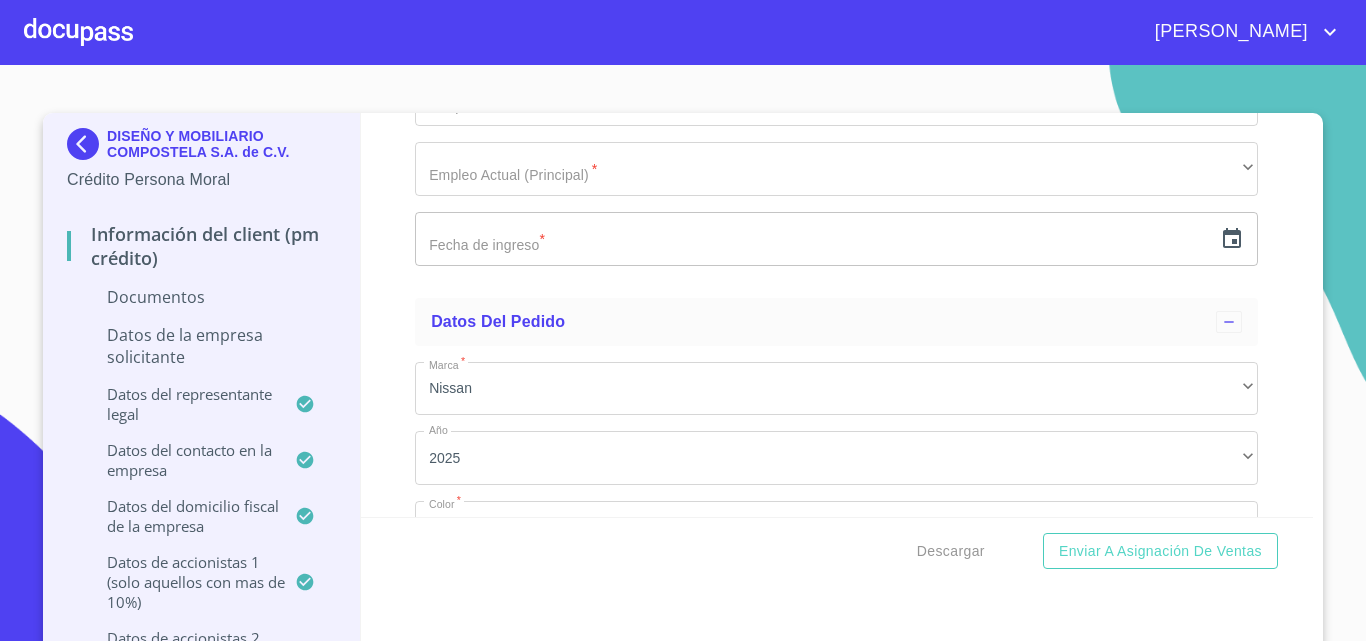 scroll, scrollTop: 20900, scrollLeft: 0, axis: vertical 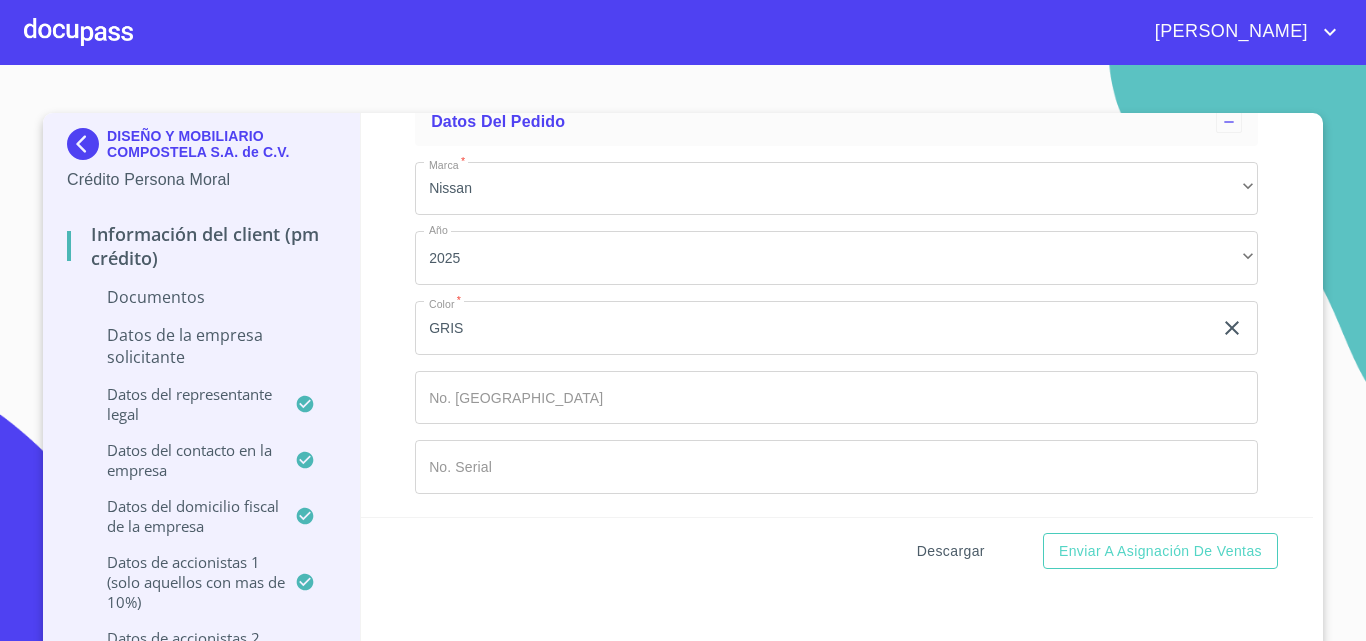 click on "Descargar" at bounding box center [951, 551] 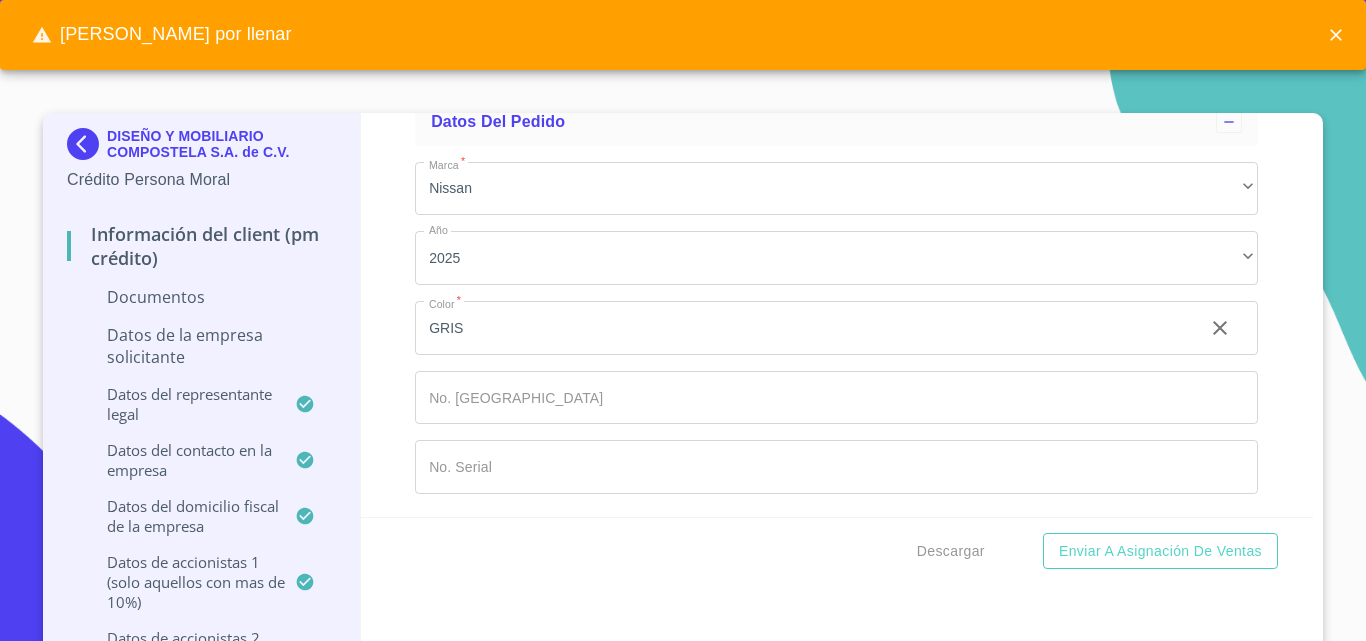 click on "Información del Client (PM crédito)   Documentos Documento de identificación representante legal.   * INE ​ Identificación Oficial Representante Legal * Identificación Oficial Representante Legal Identificación Oficial Representante Legal Comprobante de Domicilio Empresa * Comprobante de Domicilio Empresa Comprobante de Domicilio Empresa Fuente de ingresos   * Independiente/Dueño de negocio/Persona Moral ​ Comprobante de Ingresos mes 1 * Comprobante de Ingresos mes 1 Comprobante de Ingresos mes 1 Comprobante de Ingresos mes 2 * Comprobante de Ingresos mes 2 Comprobante de Ingresos mes 2 Comprobante de Ingresos mes 3 * Comprobante de Ingresos mes 3 Comprobante de Ingresos mes 3 Constancia de Situación Fiscal Empresa * Constancia de Situación Fiscal Empresa Constancia de Situación Fiscal Empresa Acta Constitutiva con poderes * Acta Constitutiva con poderes Acta Constitutiva con poderes Declaración Anual con Acuse * Declaración Anual con Acuse Declaración Anual con Acuse   * INE ​ * * *" at bounding box center (837, 315) 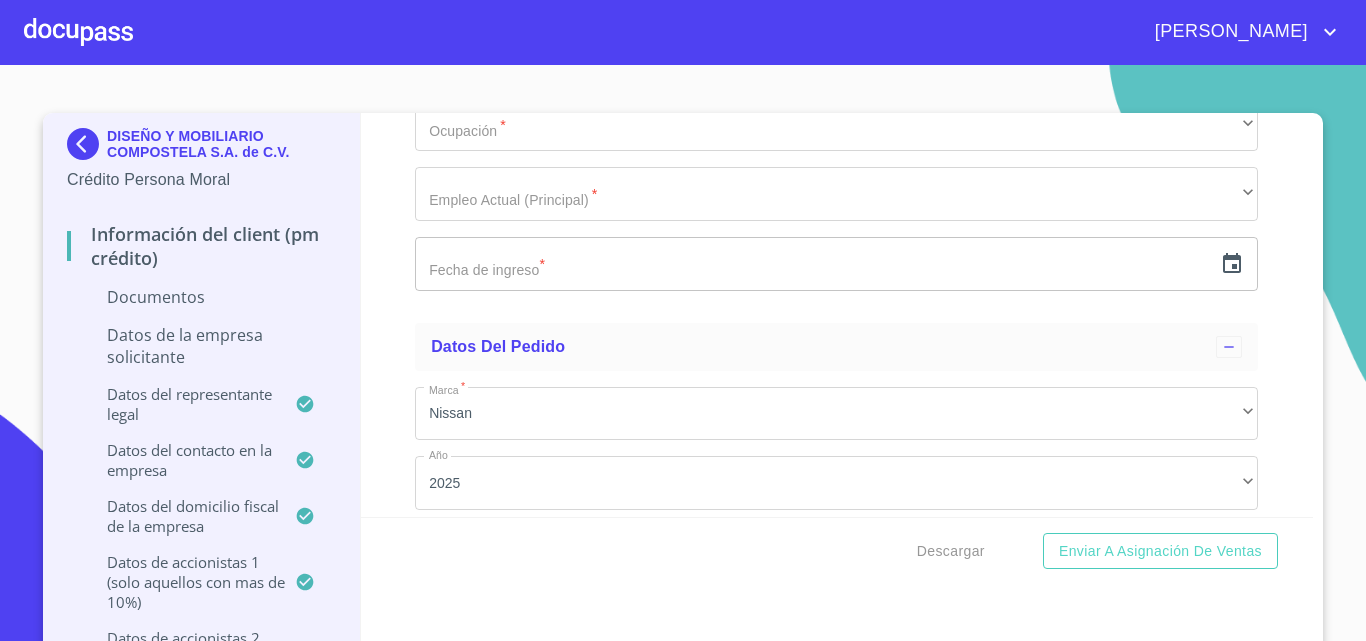 scroll, scrollTop: 20601, scrollLeft: 0, axis: vertical 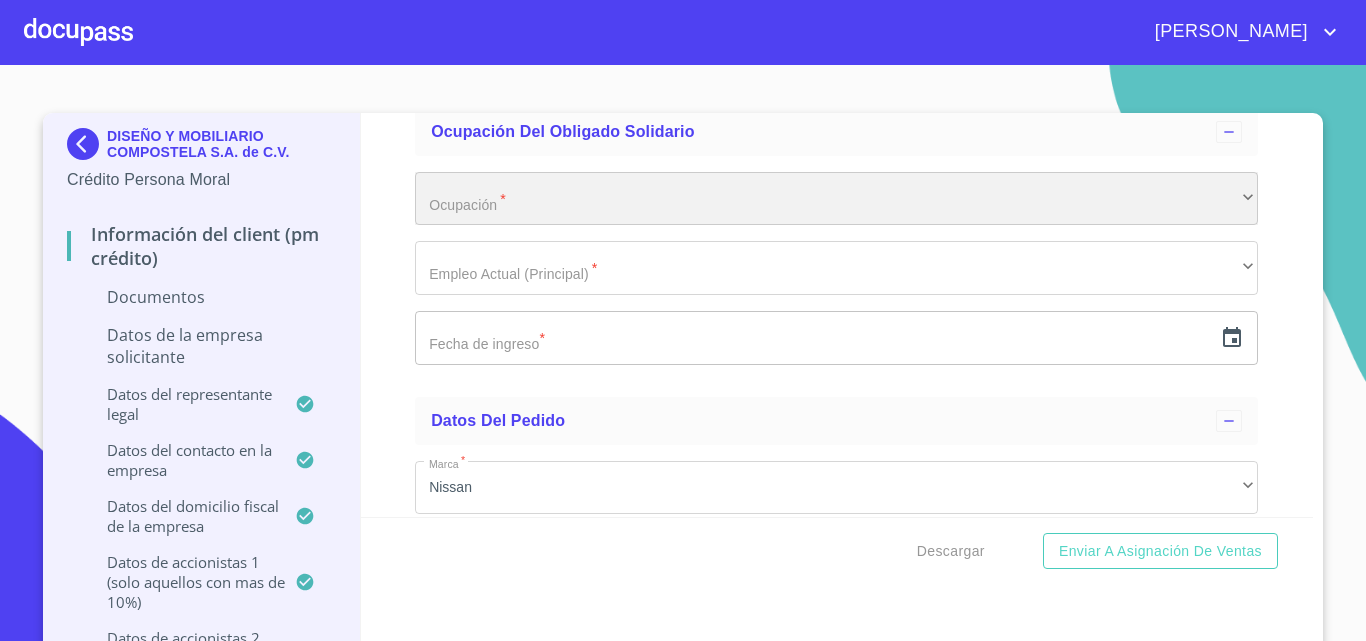 click on "​" at bounding box center [836, 199] 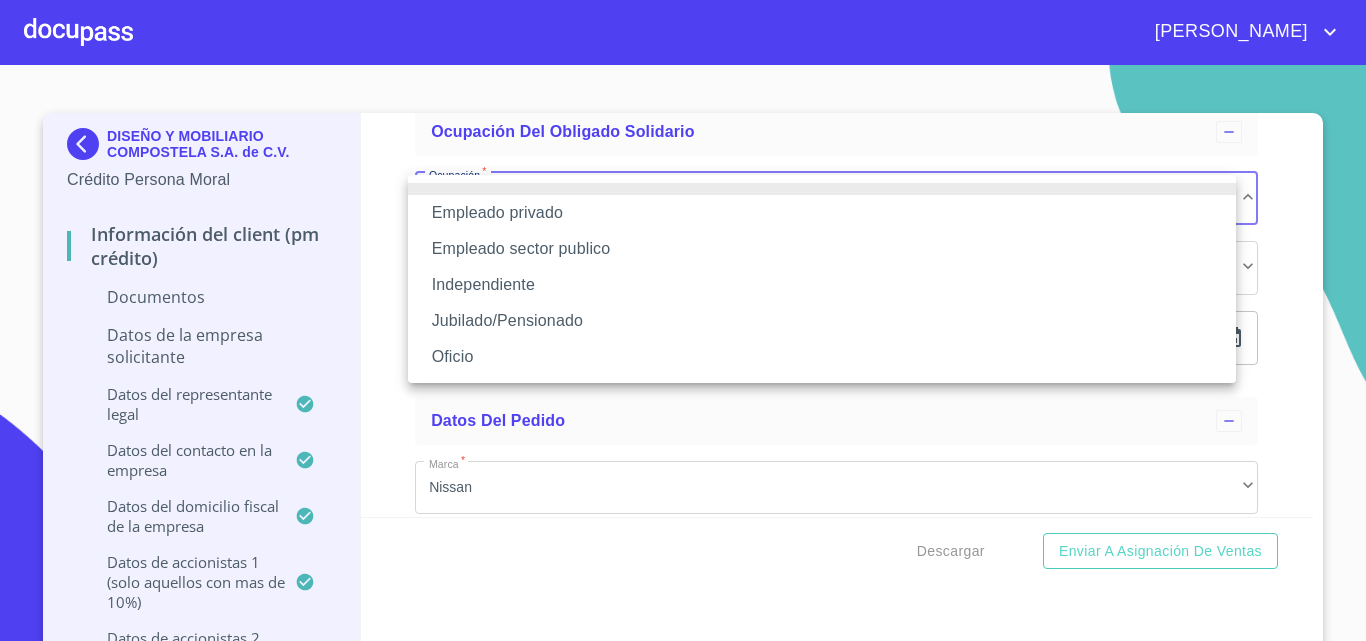 click on "Independiente" at bounding box center (822, 285) 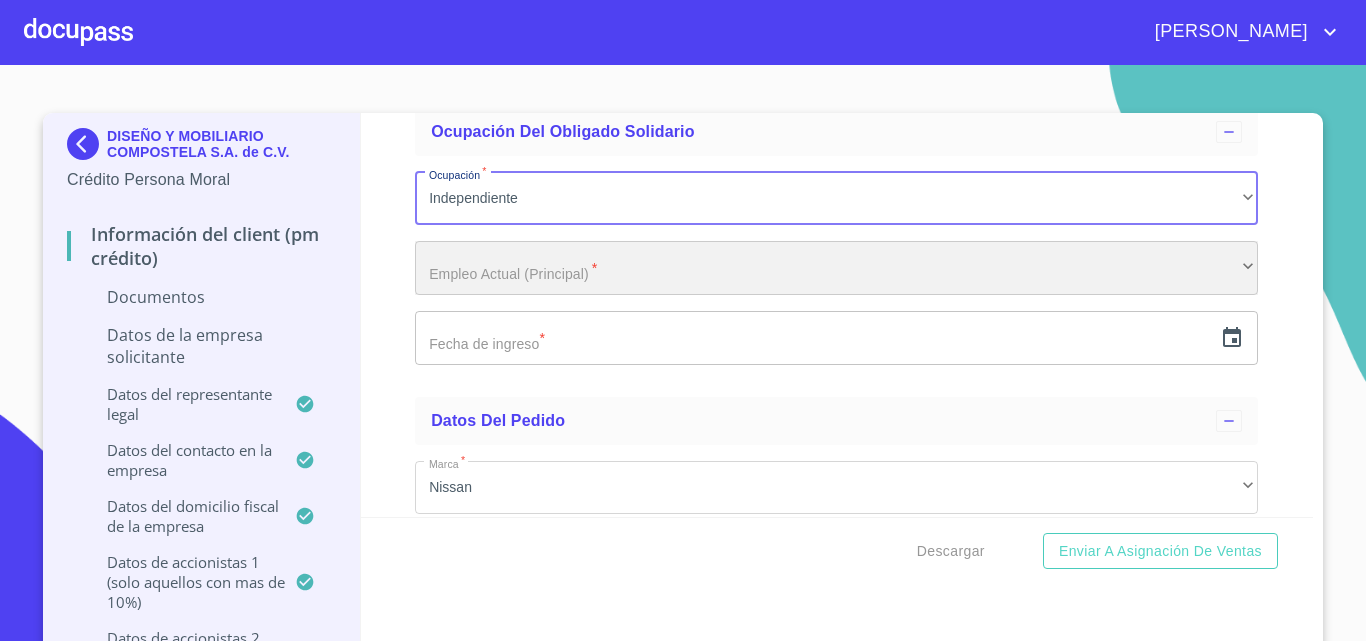 click on "​" at bounding box center [836, 268] 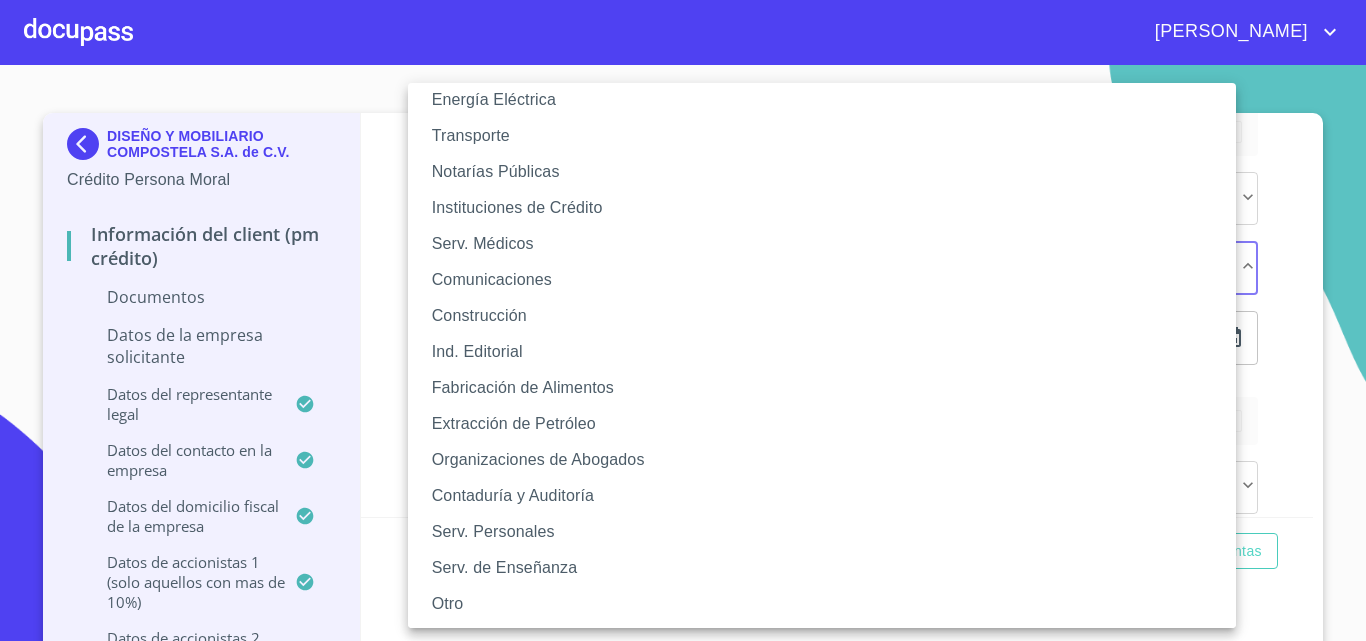 scroll, scrollTop: 311, scrollLeft: 0, axis: vertical 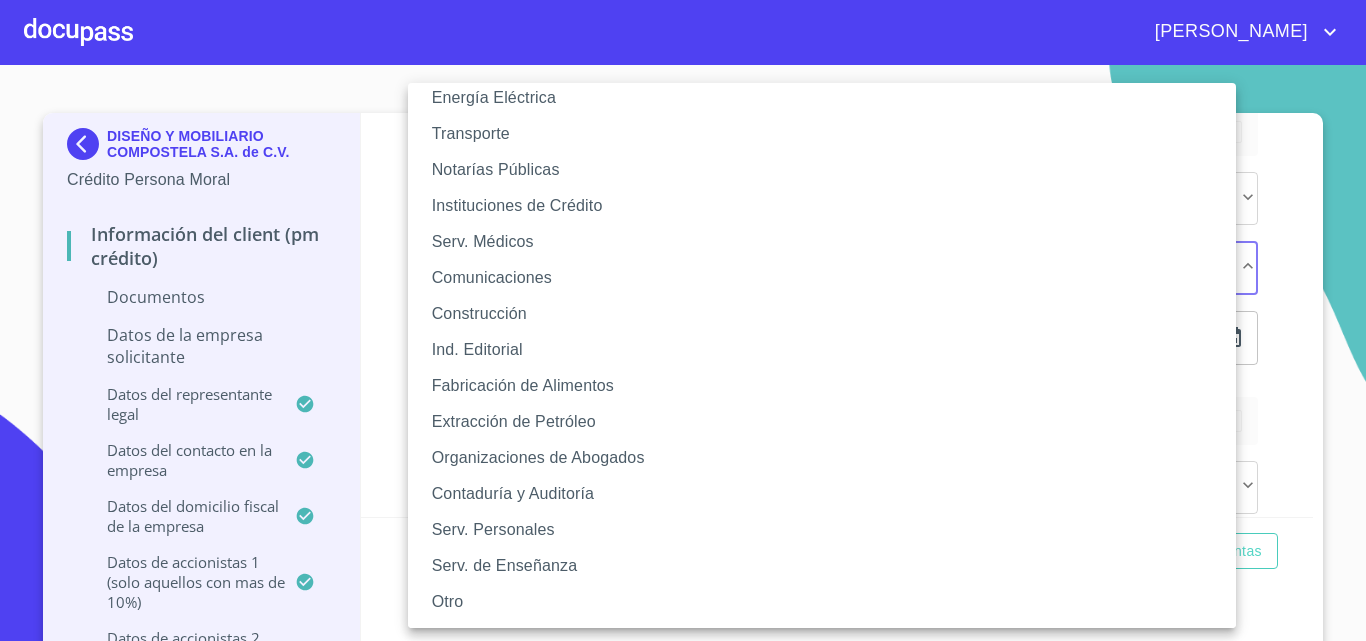 click on "Otro" at bounding box center [829, 602] 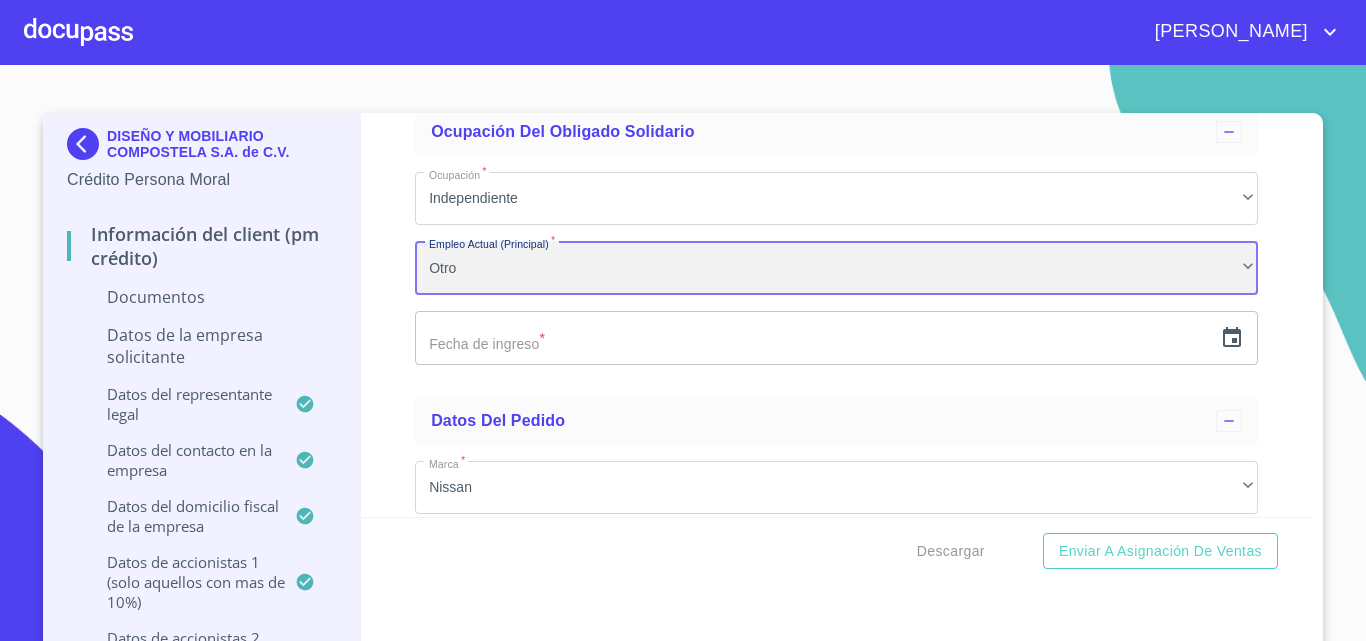 scroll, scrollTop: 310, scrollLeft: 0, axis: vertical 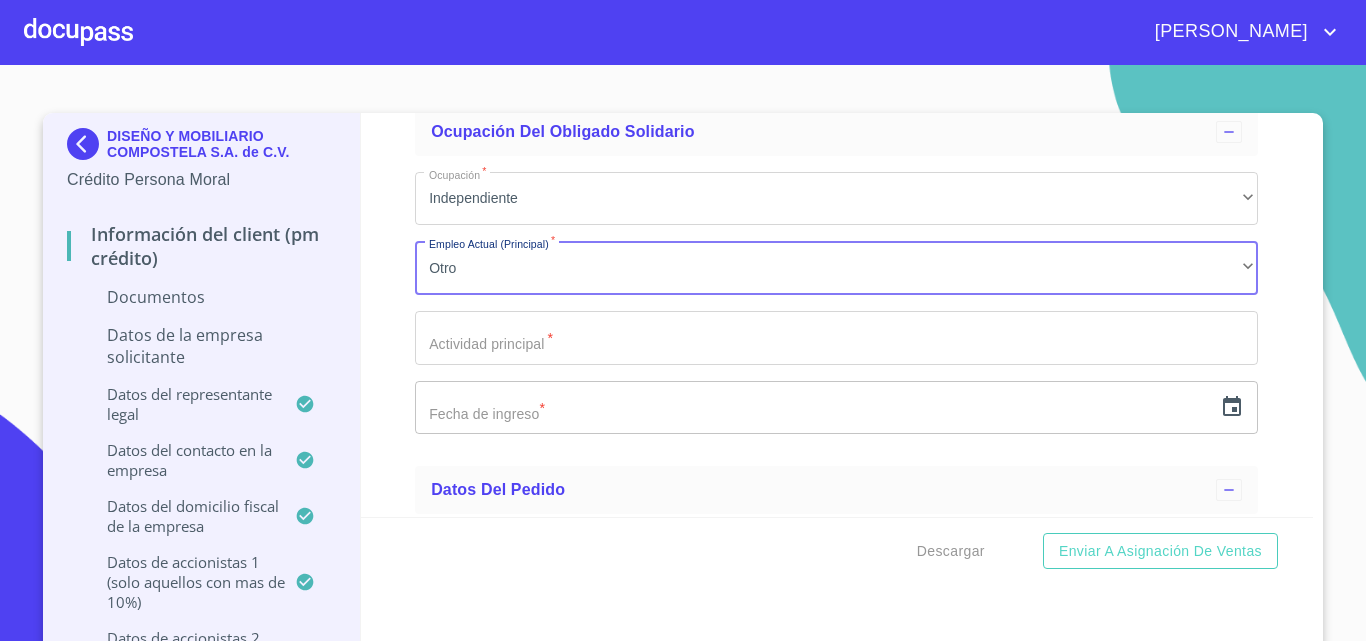 click on "Documento de identificación representante legal.   *" at bounding box center (813, -9385) 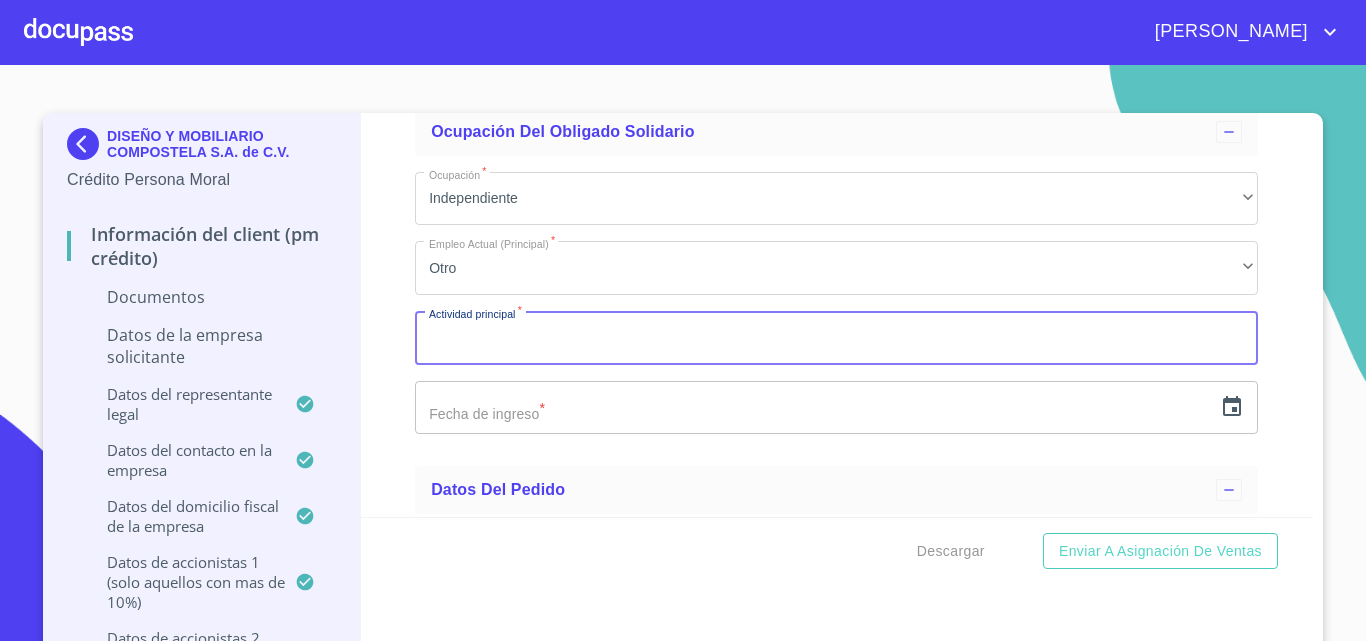 click on "Documentos" at bounding box center [201, 297] 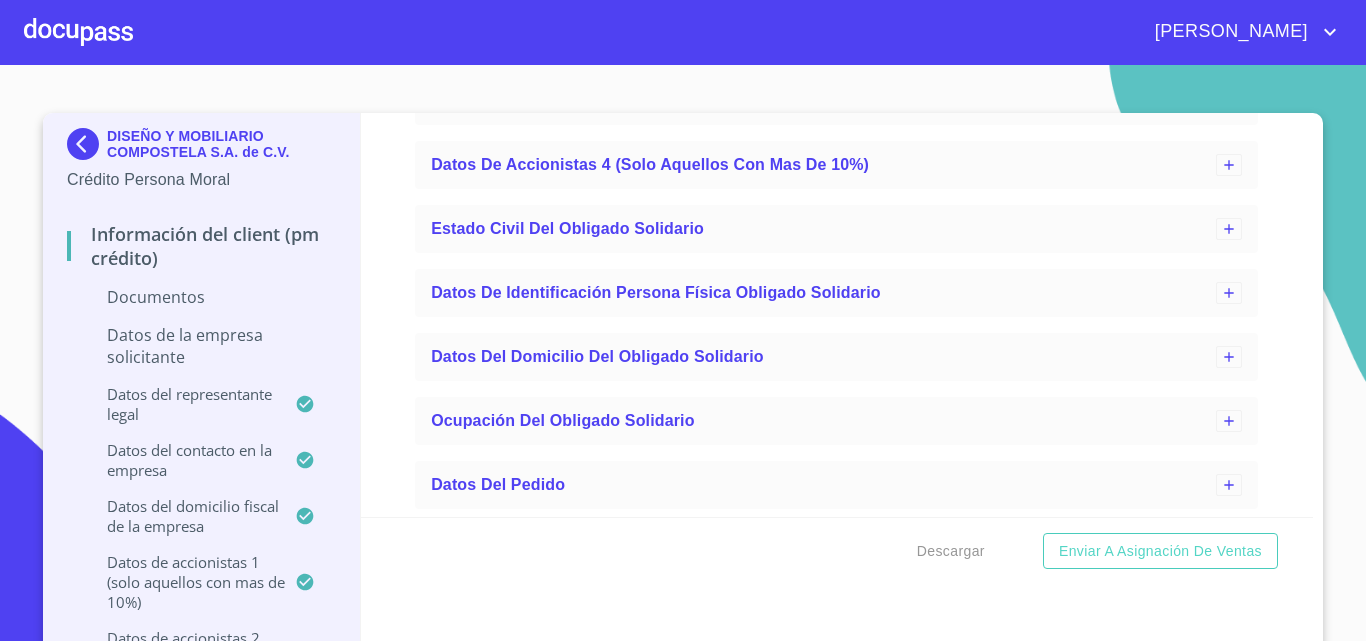 scroll, scrollTop: 11432, scrollLeft: 0, axis: vertical 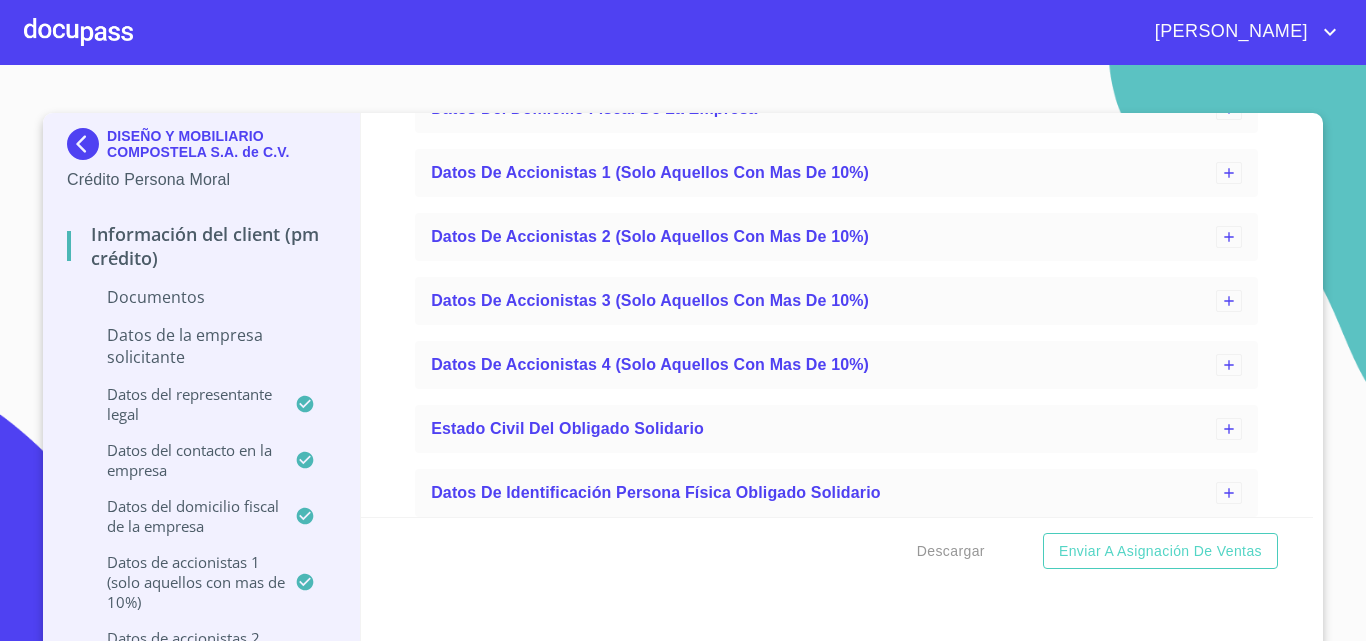 click on "Datos de la empresa solicitante" at bounding box center [201, 346] 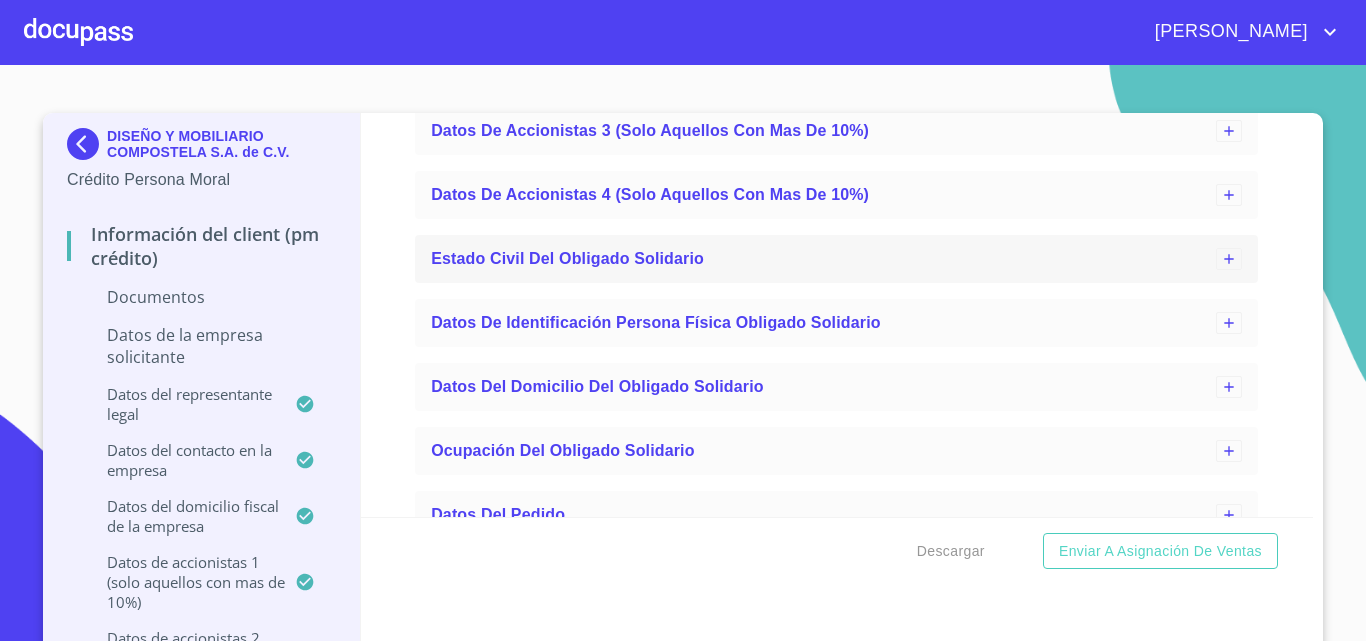 scroll, scrollTop: 1649, scrollLeft: 0, axis: vertical 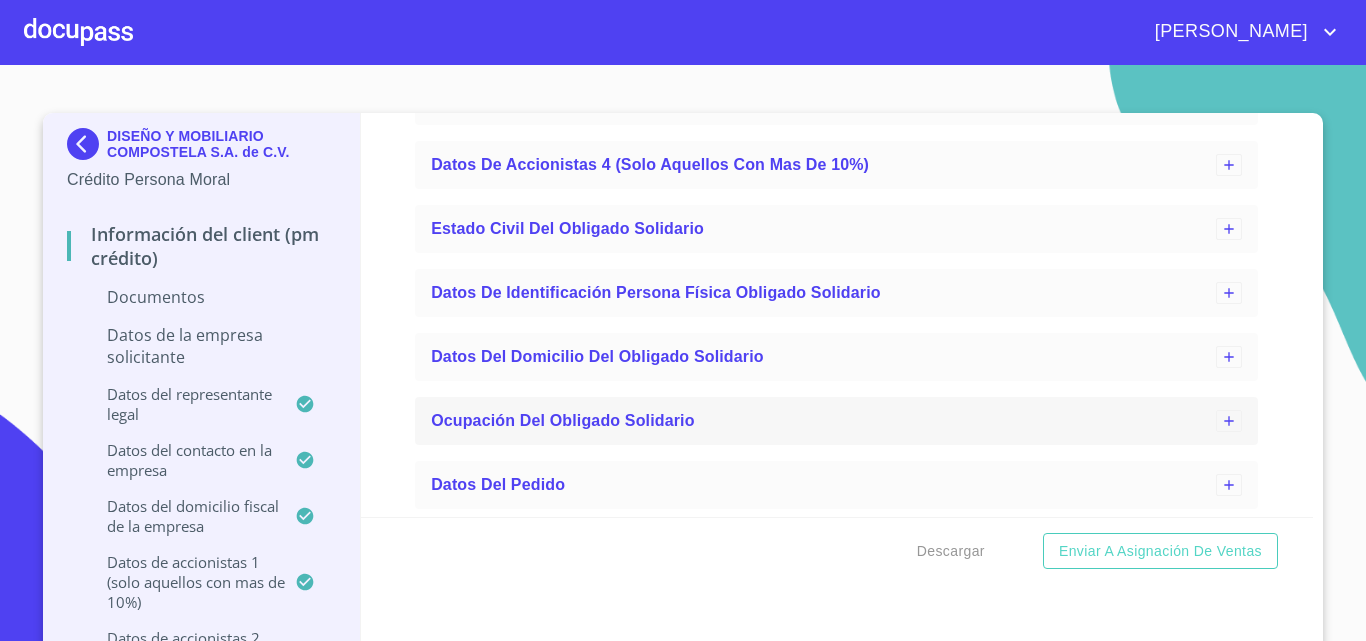 click on "Ocupación del Obligado Solidario" at bounding box center [563, 420] 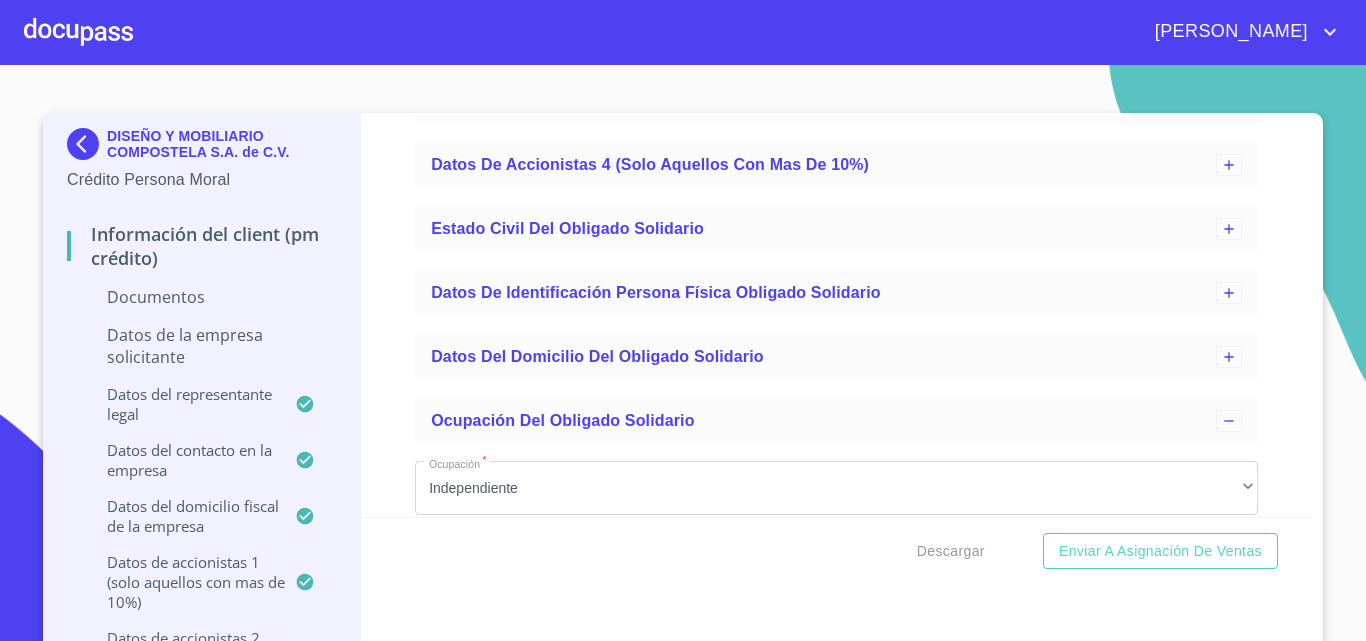 scroll, scrollTop: 1849, scrollLeft: 0, axis: vertical 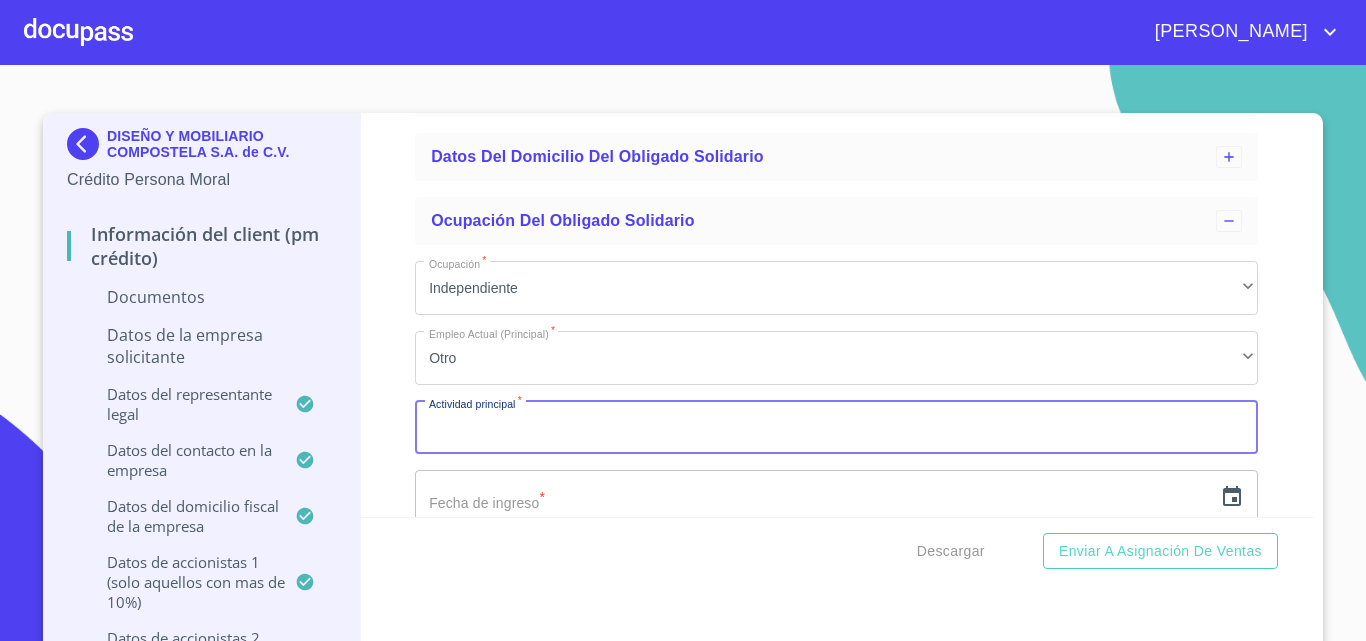 click on "Nombre comercial de la Empresa o Marca   *" at bounding box center (836, 428) 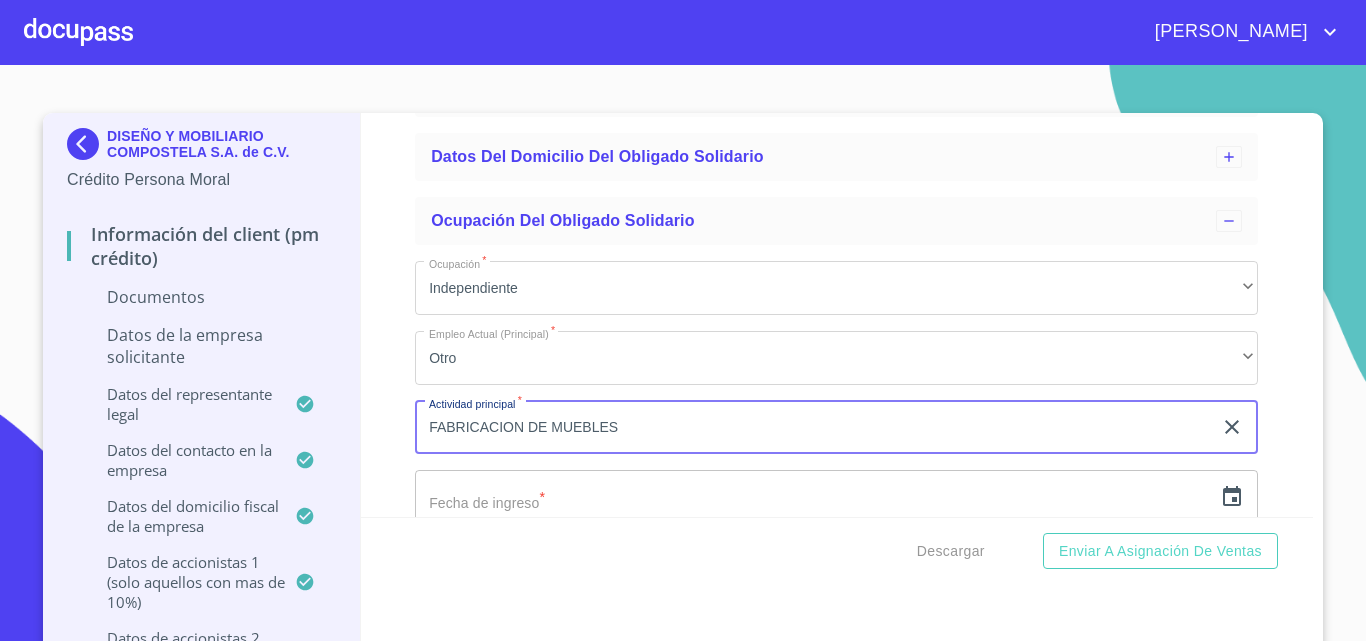 type on "FABRICACION DE MUEBLES" 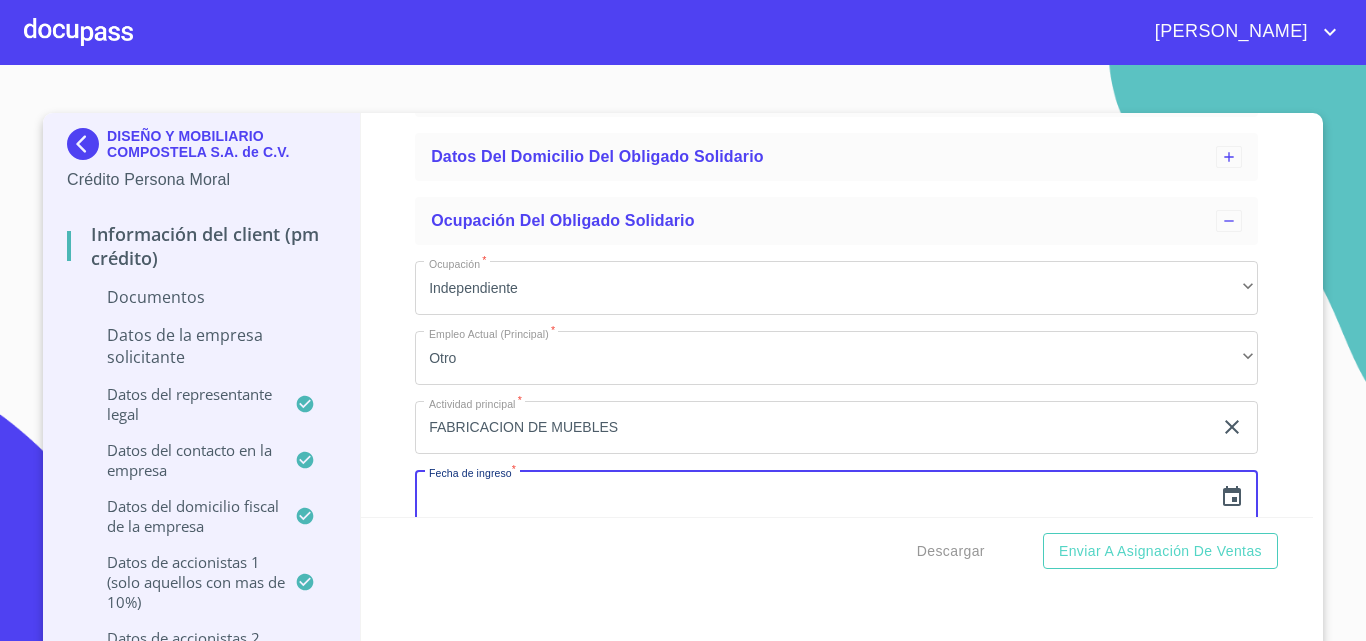 click at bounding box center [813, 497] 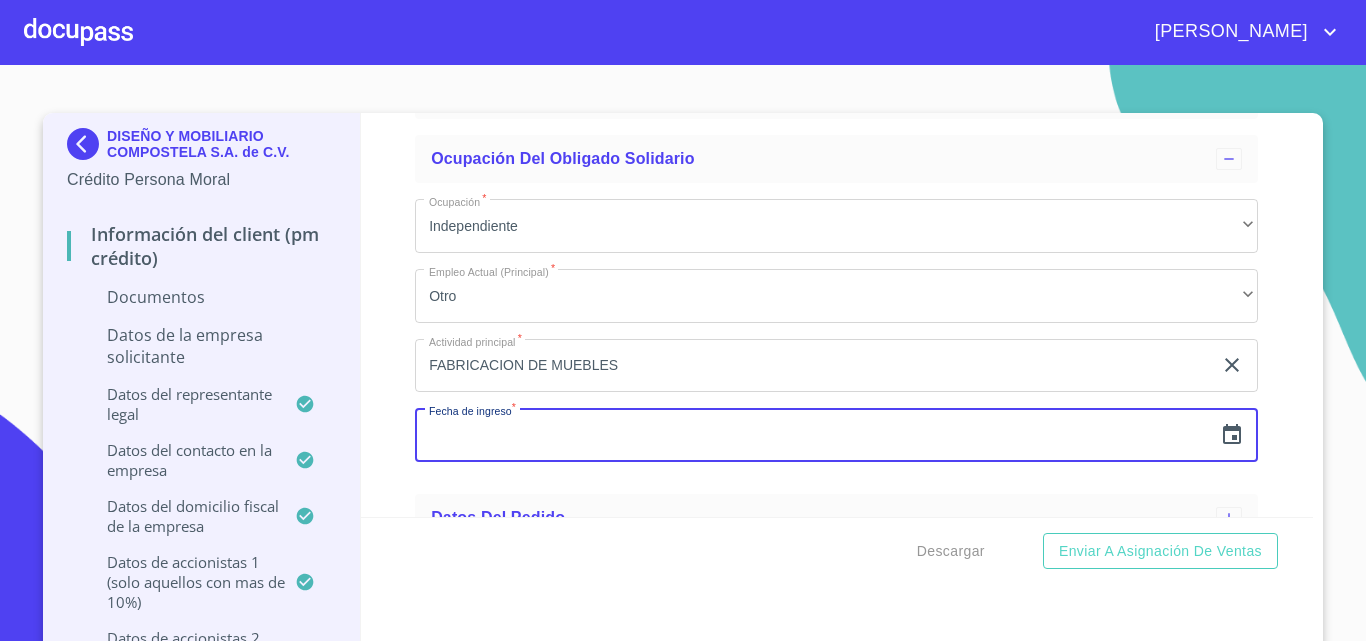 scroll, scrollTop: 1944, scrollLeft: 0, axis: vertical 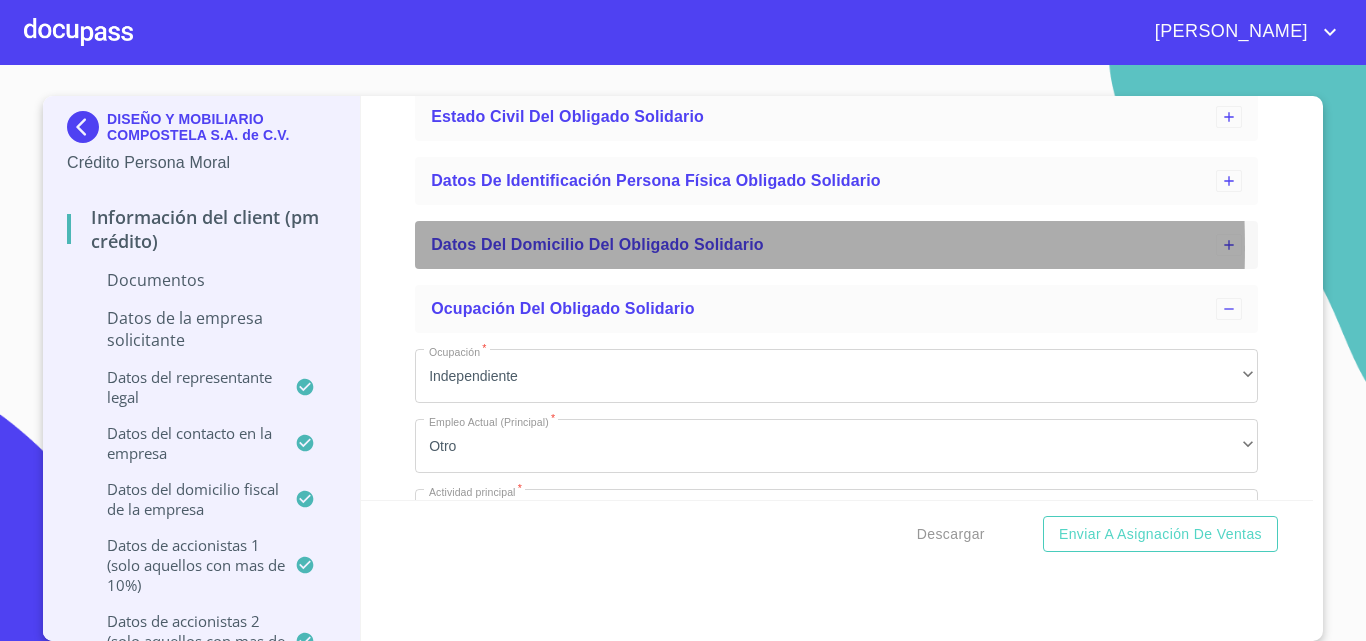 click on "Datos del Domicilio del Obligado Solidario" at bounding box center [597, 244] 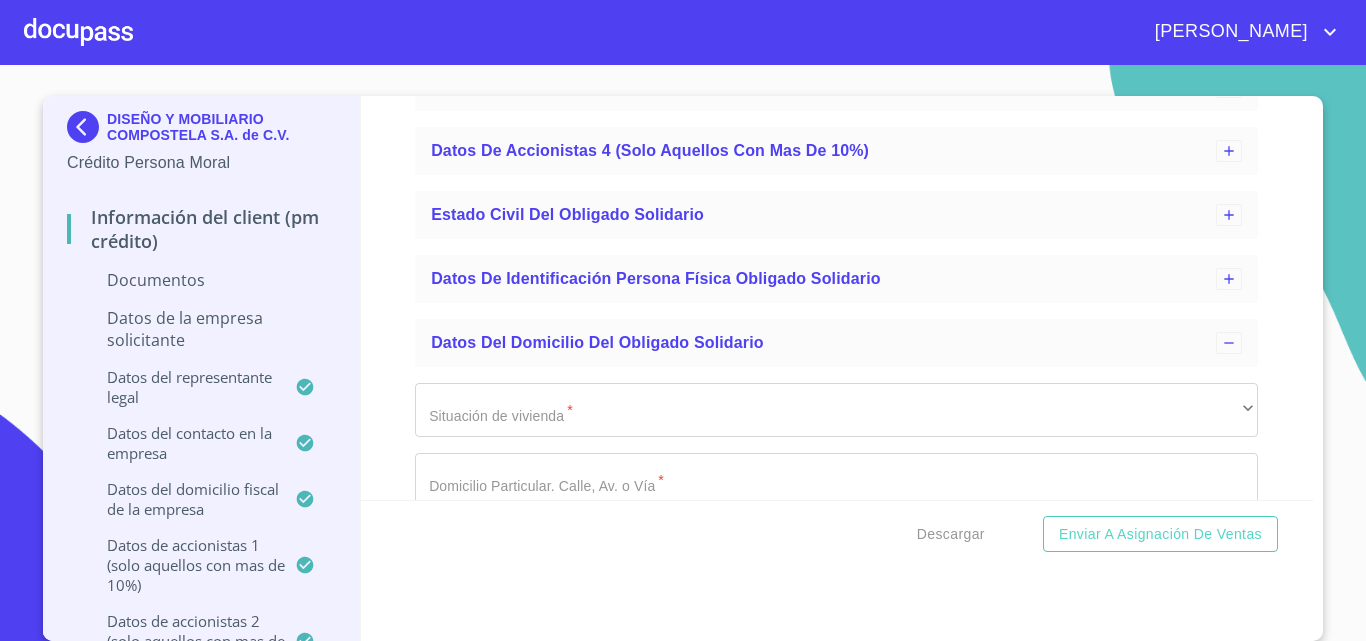 scroll, scrollTop: 1644, scrollLeft: 0, axis: vertical 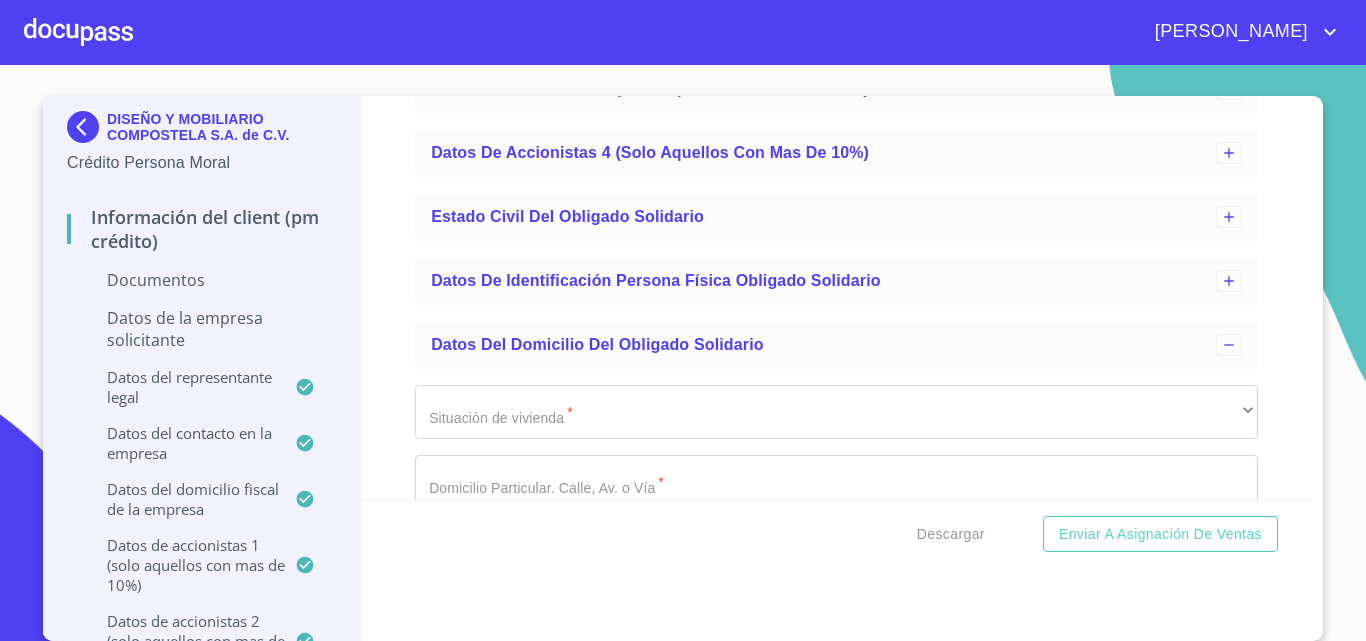 click on "Información del Client (PM crédito)   Documentos Datos de la empresa solicitante Nombre comercial de la Empresa o Marca   * DISEÑO Y MOBILIARIO COMPOSTELA ​ Folio Mercantil   * 94851 ​ Sector   * Industria ​ Actividad Específica de la Empresa   * FABRICACION DE MUEBLES ​ Nacionalidad de la empresa   * Mexicana ​ Teléfono (Con Lada)   * [PHONE_NUMBER] ​ Teléfono Alterno (Con Lada)   * 3312455241 ​ Email   * [EMAIL_ADDRESS][DOMAIN_NAME] ​ País donde está establecida la Empresa   * Mexico ​ Fecha de Inscripción al RFC * [DATE] ​ RFC (Con Homoclave)   * DMC1511138GA ​ No. de Empleados   * ​ No. de Clientes   * ​ Antigüedad de la Empresa (Años)   * ​ ​ Antigüedad de la Empresa (Meses) ​ ​ Datos del representante legal Datos del contacto en la empresa Datos del domicilio fiscal de la empresa Datos de accionistas 1 (solo aquellos con  mas de 10%) Datos de accionistas 2 (solo aquellos con  mas de 10%) Estado Civil del Obligado Solidario   * ​" at bounding box center [837, 298] 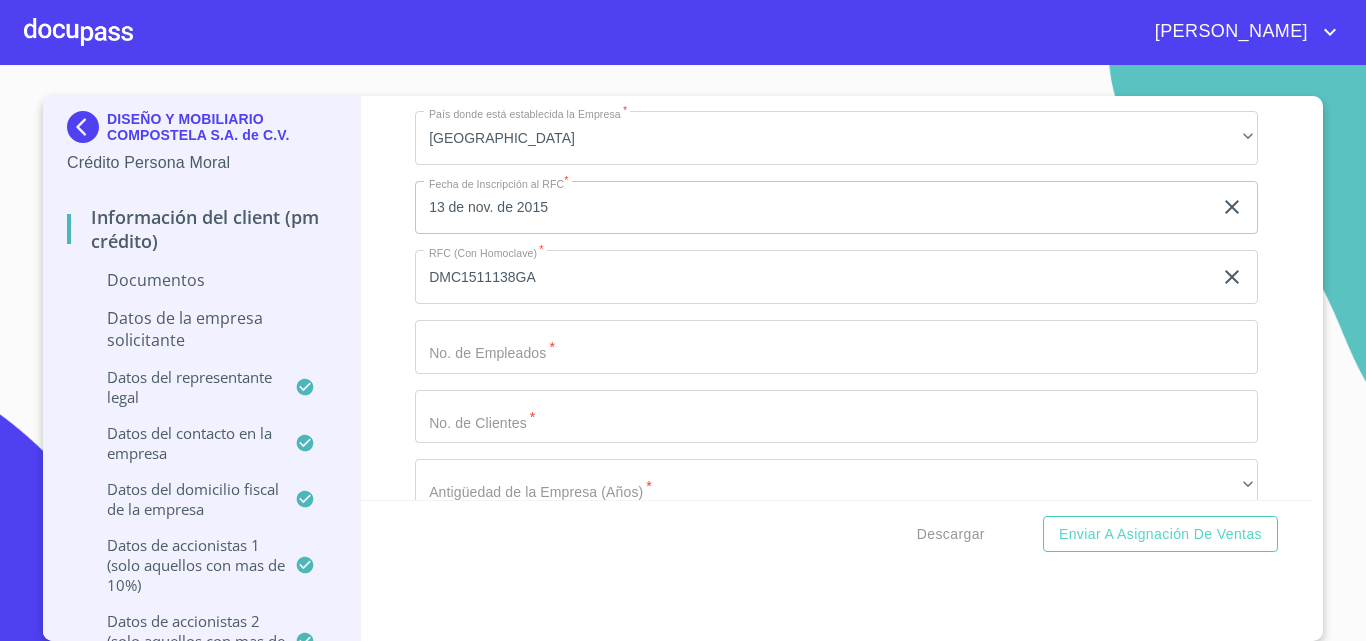 scroll, scrollTop: 744, scrollLeft: 0, axis: vertical 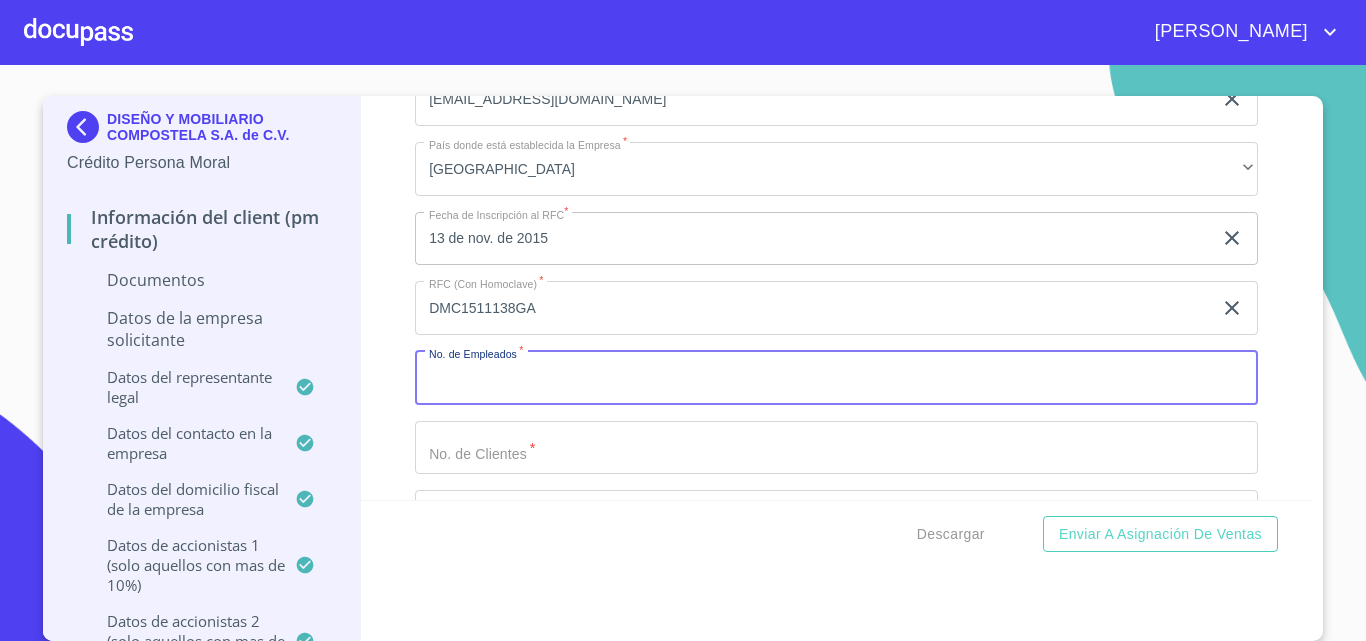 click on "Nombre comercial de la Empresa o Marca   *" at bounding box center [836, 378] 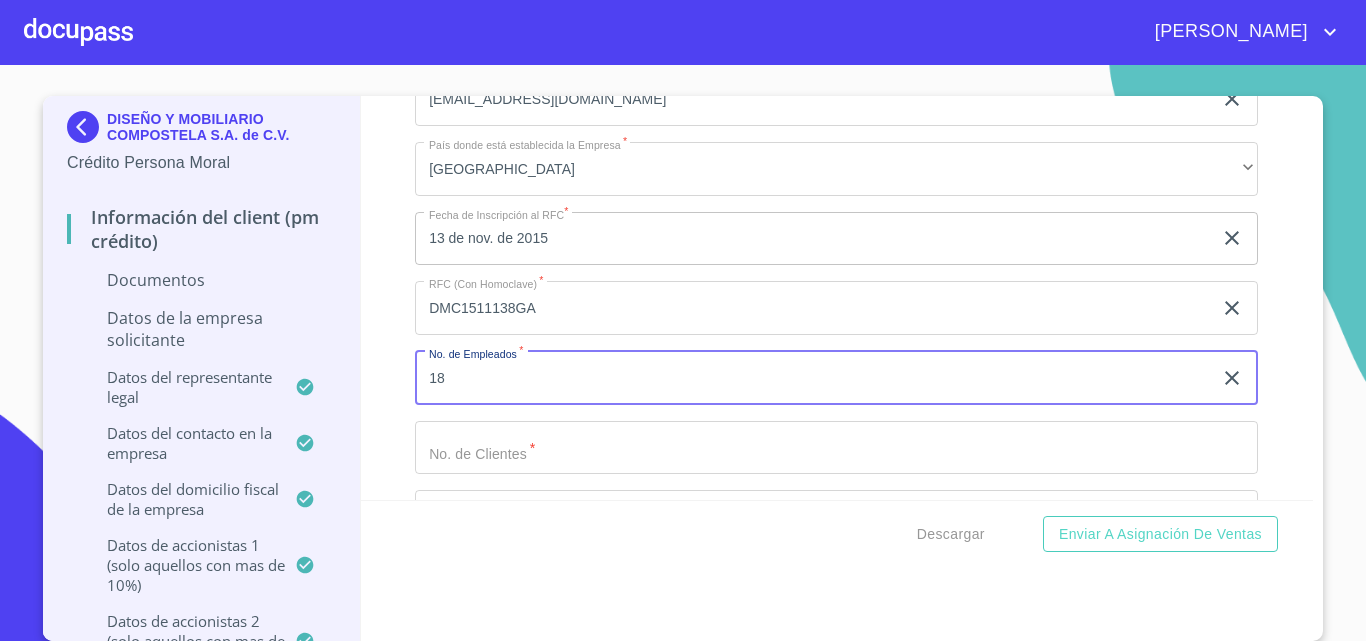 type on "18" 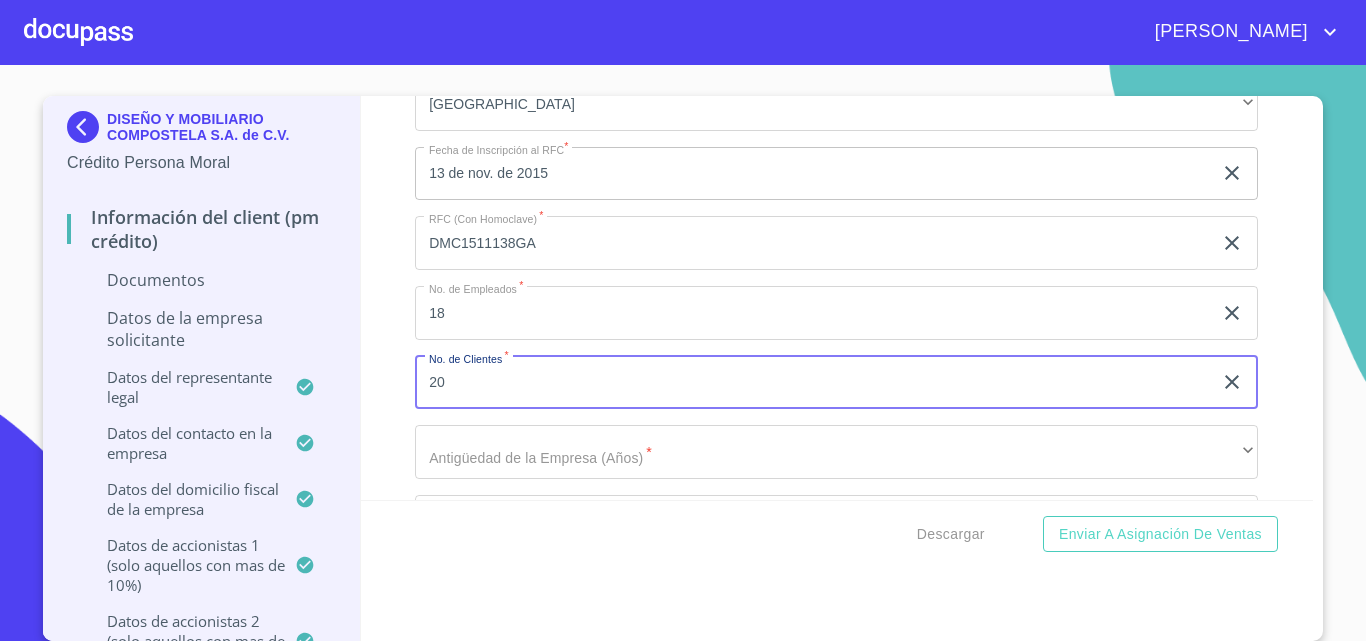 scroll, scrollTop: 844, scrollLeft: 0, axis: vertical 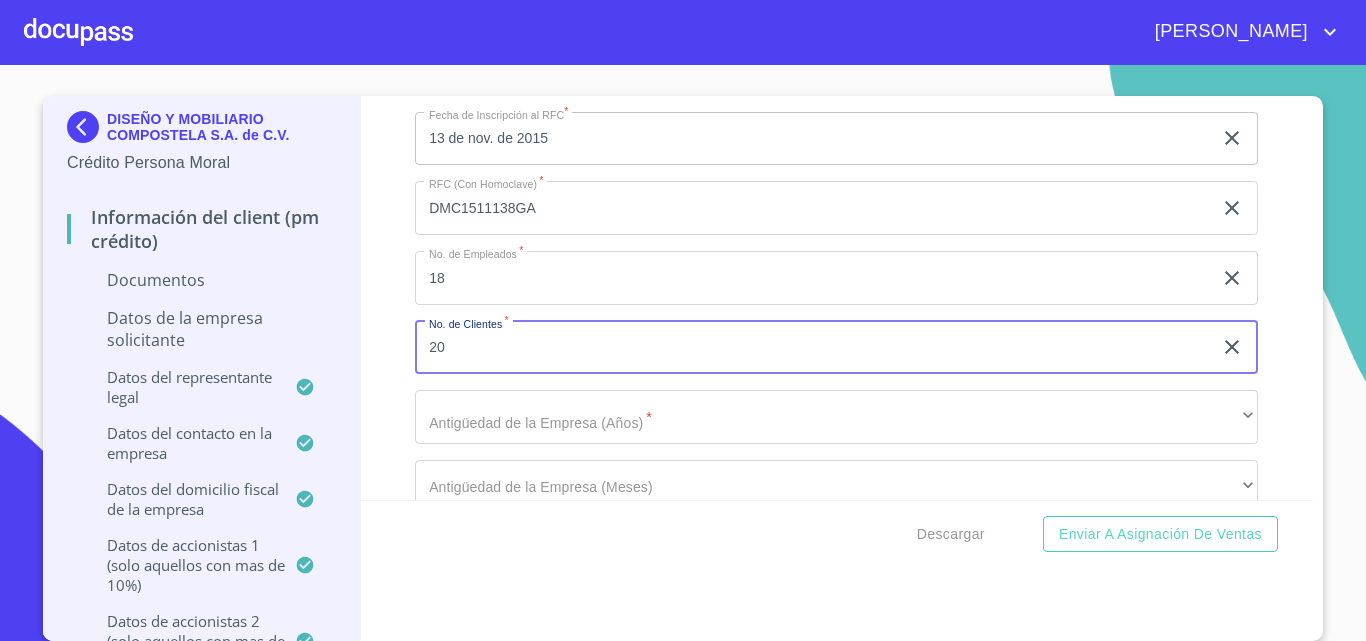 type on "20" 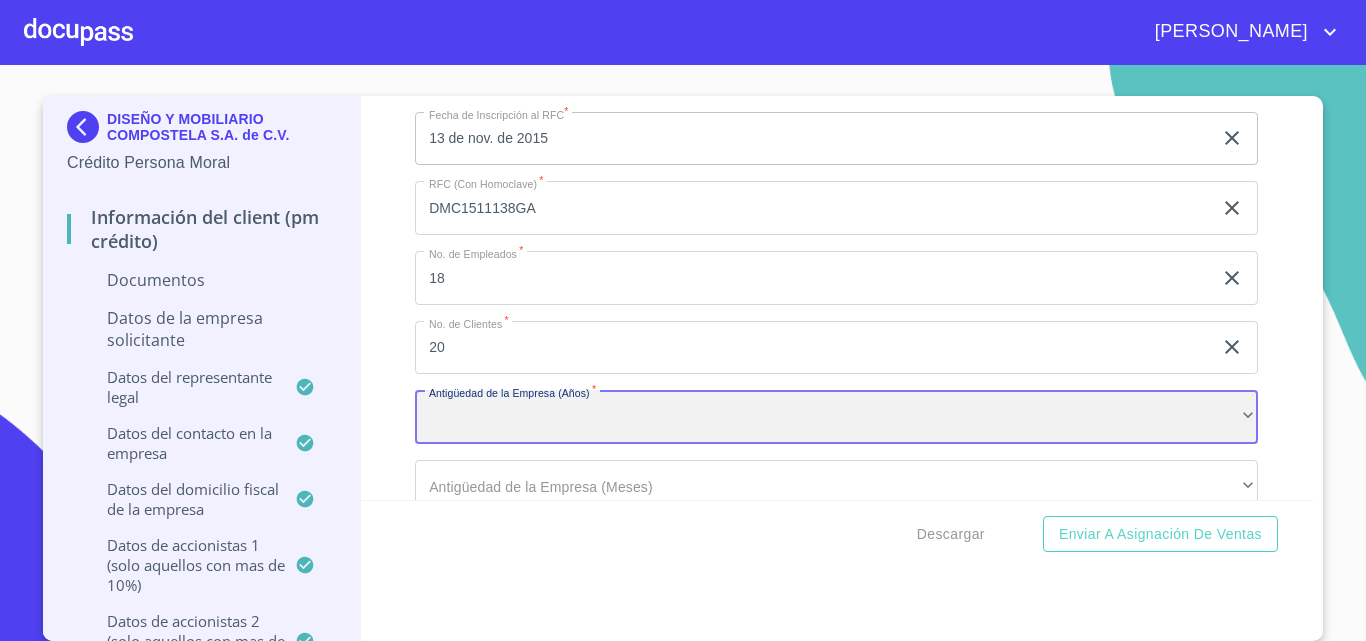 click on "​" at bounding box center (836, 417) 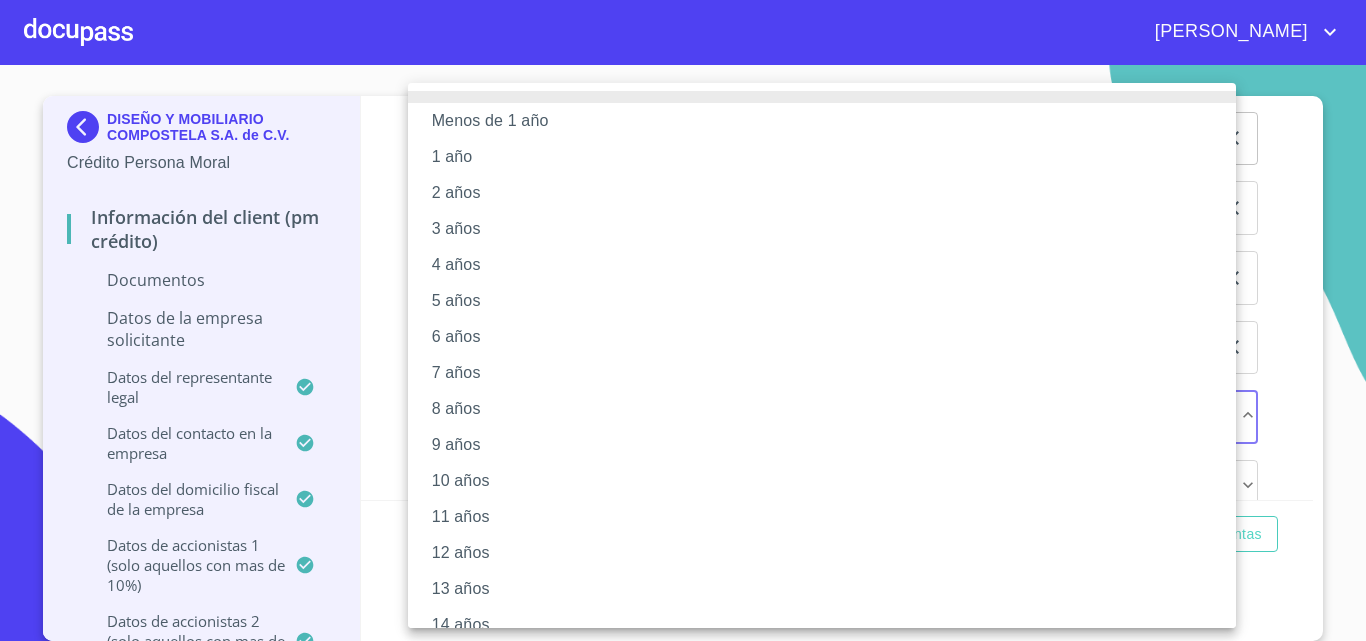 click on "9 años" at bounding box center [829, 445] 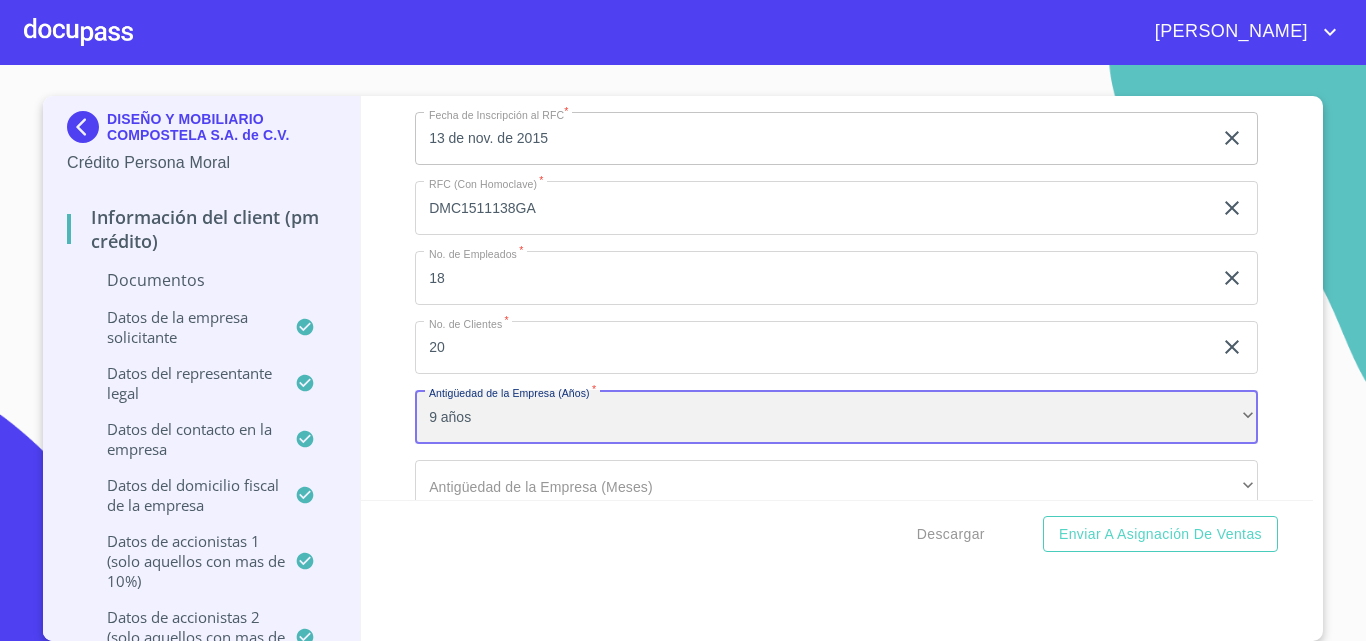 scroll, scrollTop: 944, scrollLeft: 0, axis: vertical 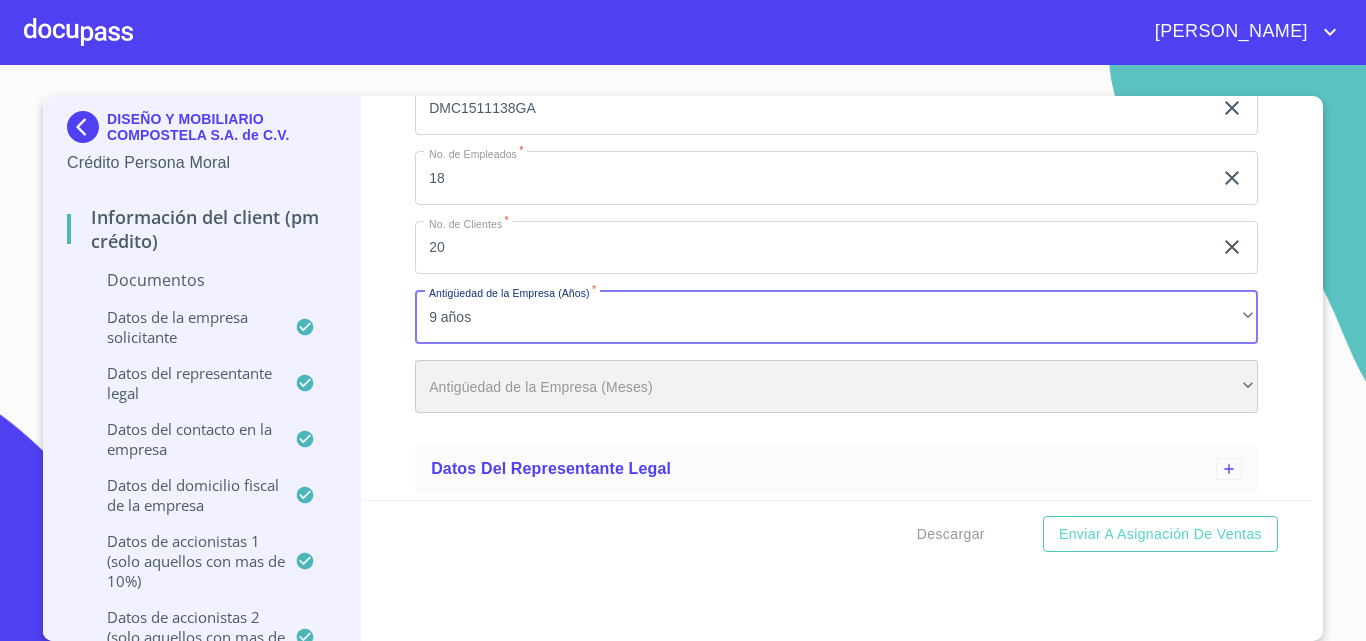 click on "​" at bounding box center [836, 387] 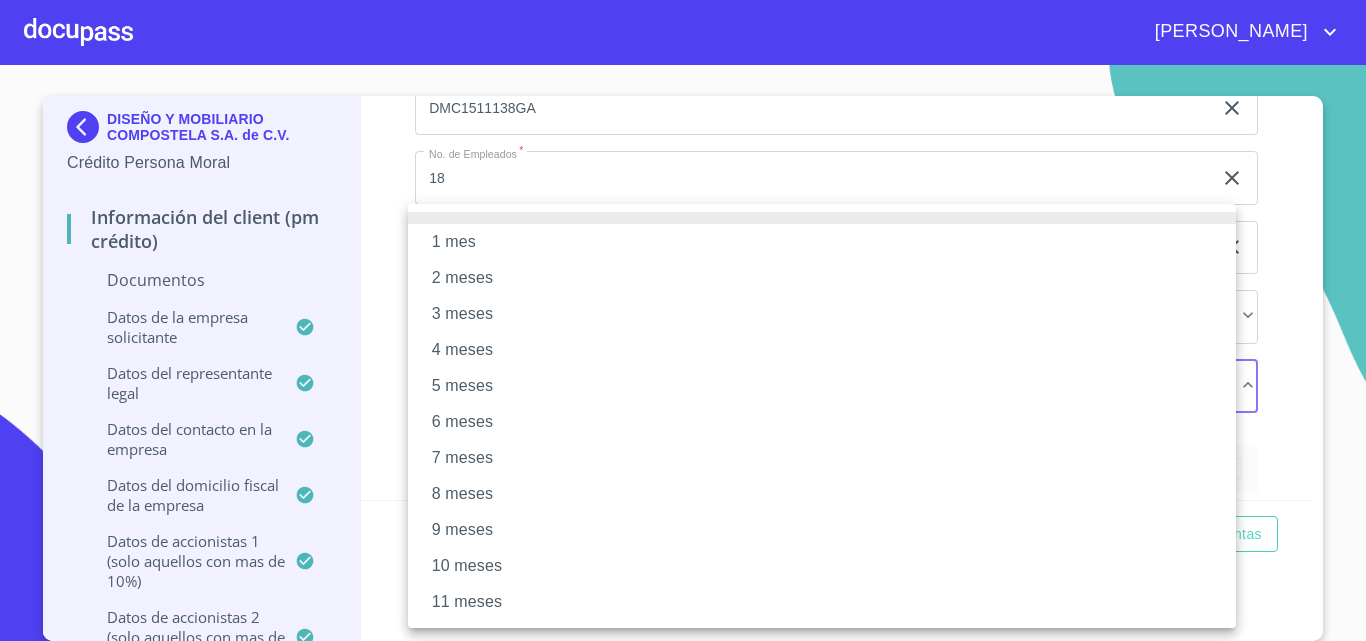 click on "8 meses" at bounding box center (822, 494) 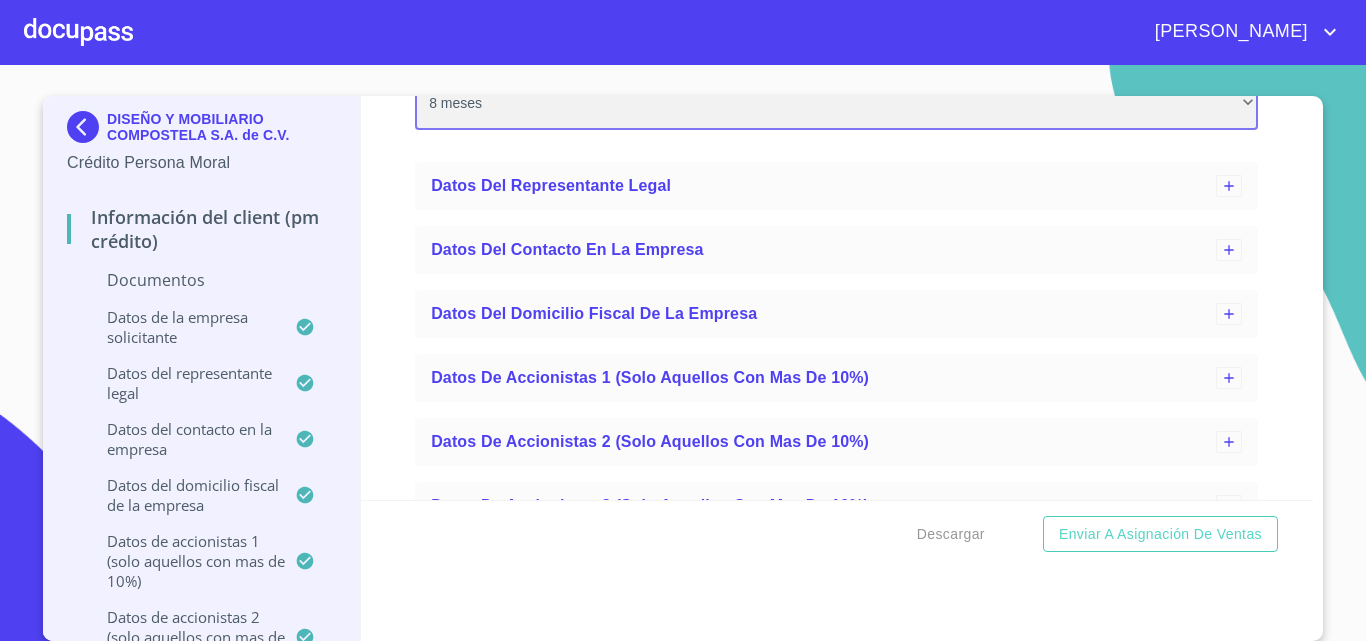 scroll, scrollTop: 1244, scrollLeft: 0, axis: vertical 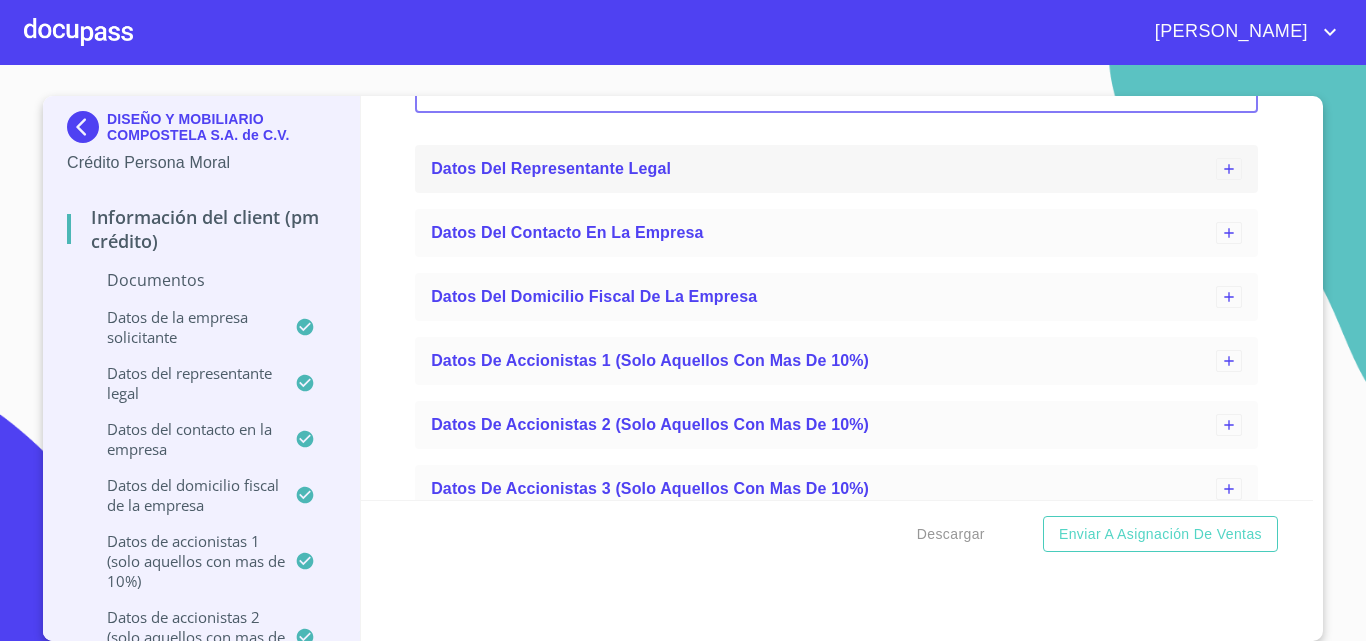 click on "Datos del representante legal" at bounding box center (551, 168) 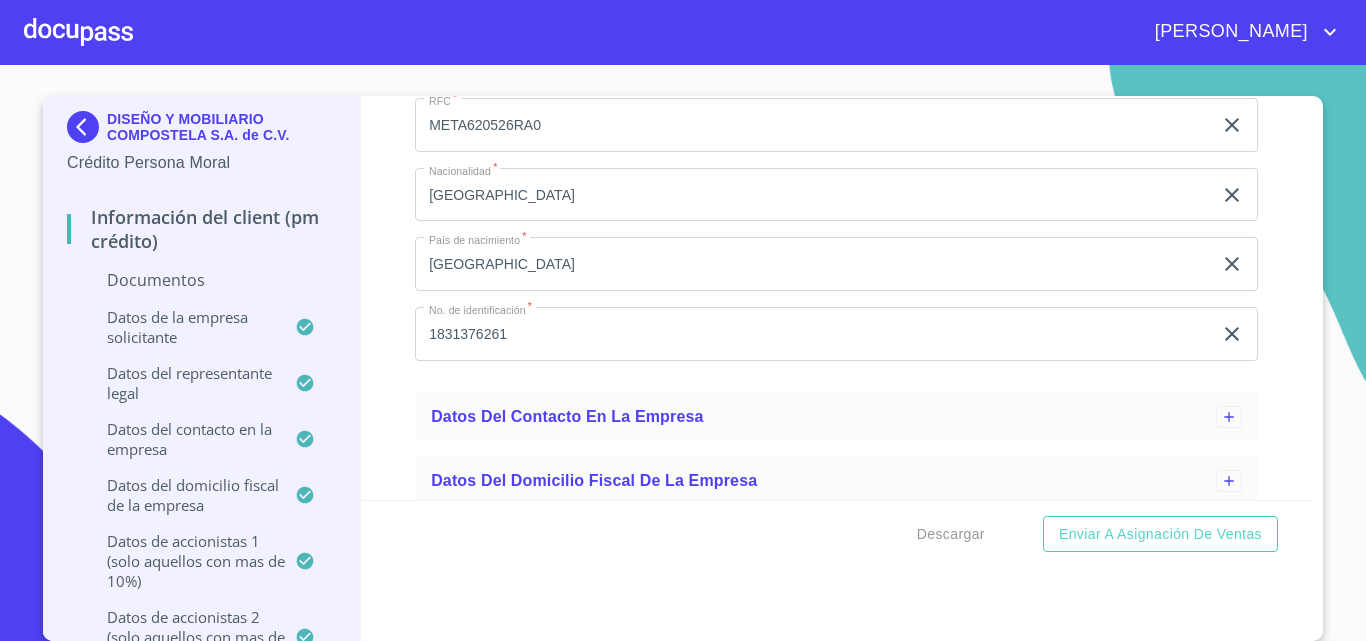 scroll, scrollTop: 1844, scrollLeft: 0, axis: vertical 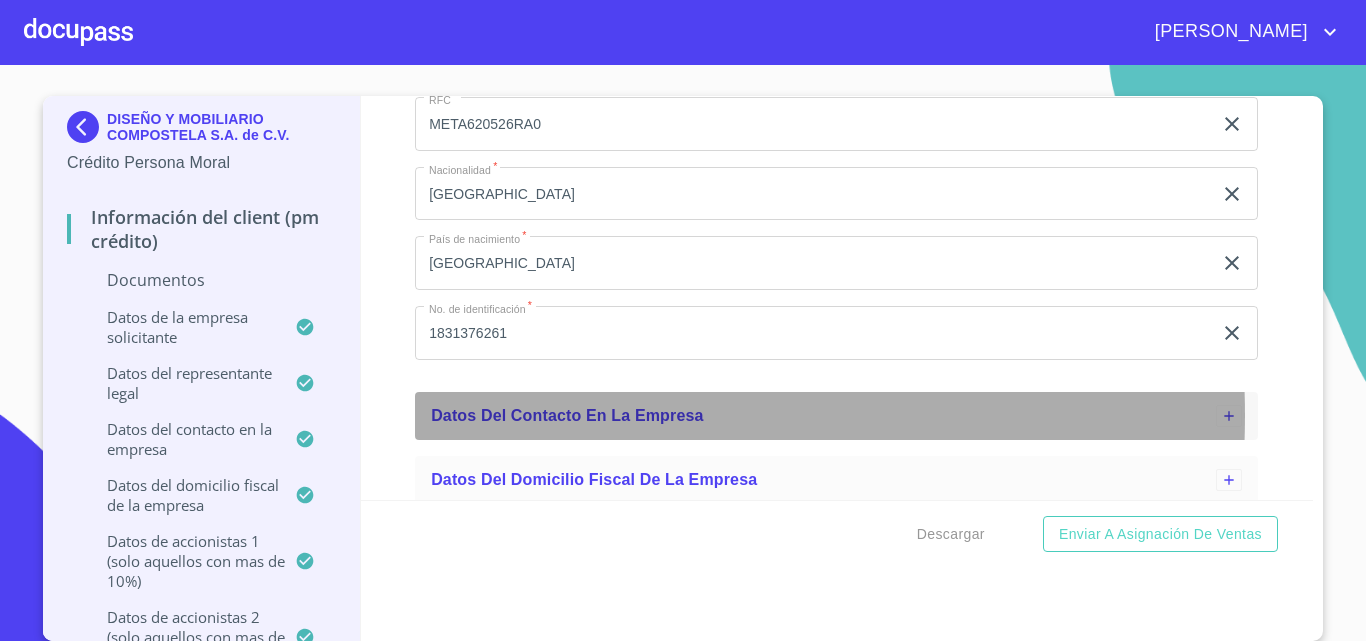 click on "Datos del contacto en la empresa" at bounding box center (567, 415) 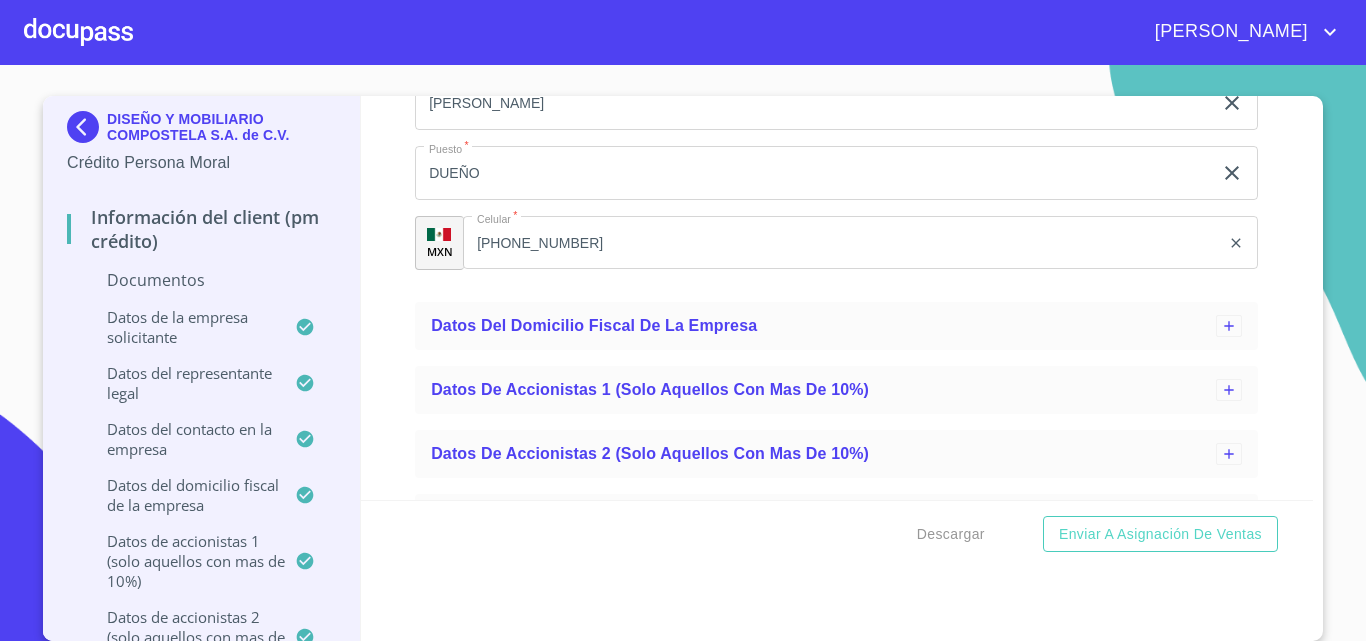 scroll, scrollTop: 2444, scrollLeft: 0, axis: vertical 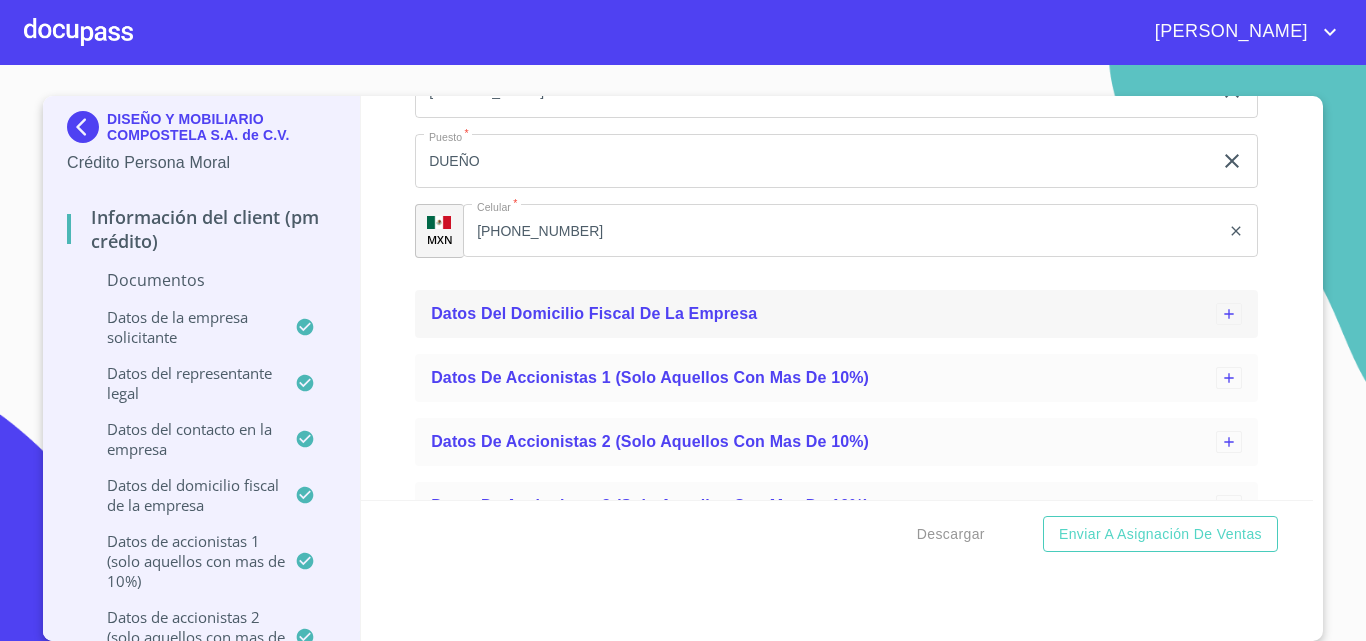 click on "Datos del domicilio fiscal de la empresa" at bounding box center (594, 313) 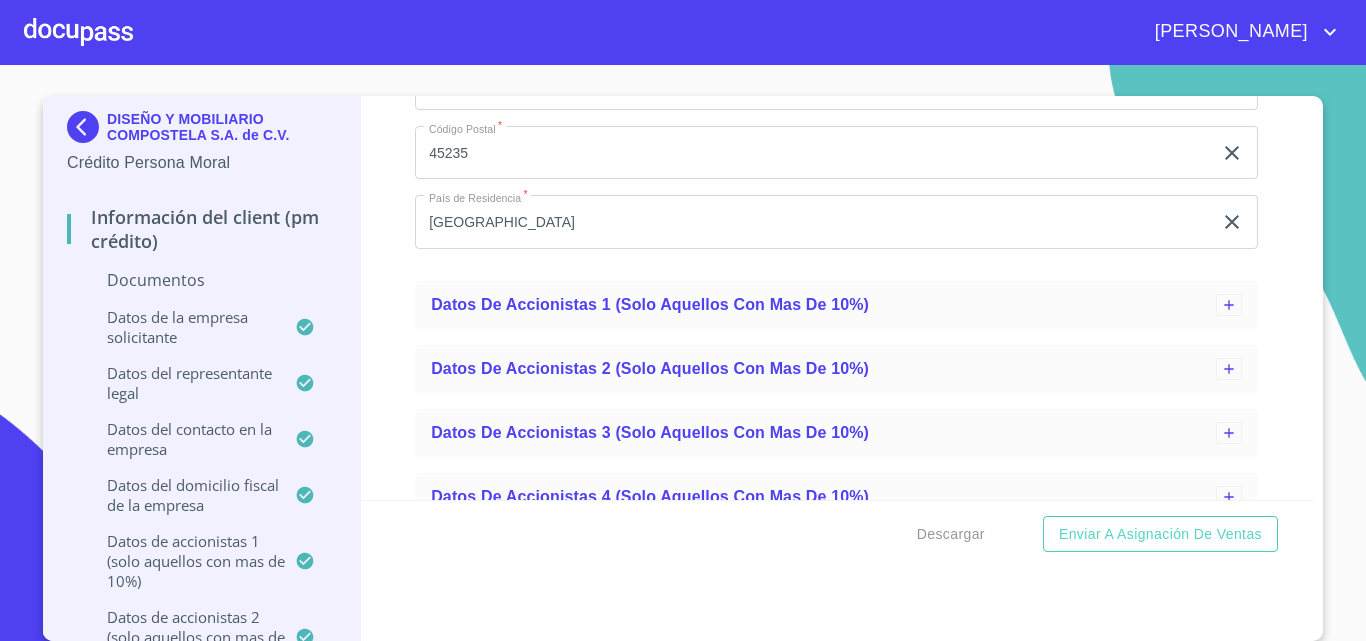 scroll, scrollTop: 3344, scrollLeft: 0, axis: vertical 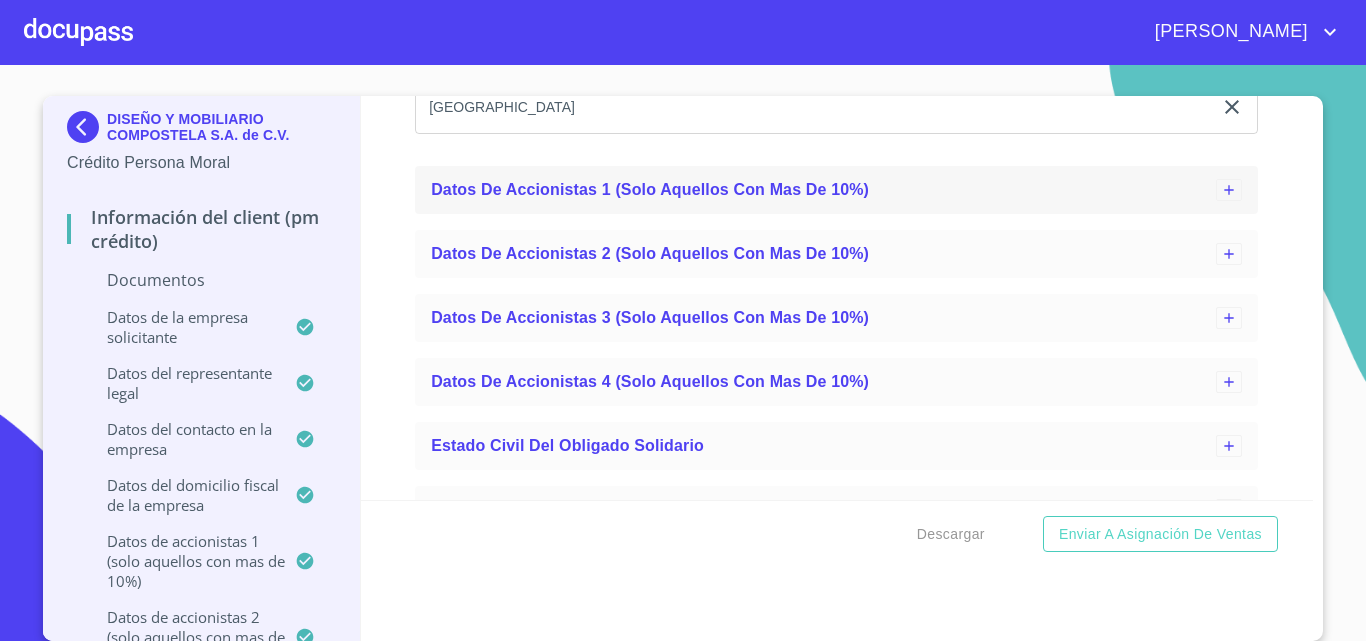 click on "Datos de accionistas 1 (solo aquellos con  mas de 10%)" at bounding box center [650, 189] 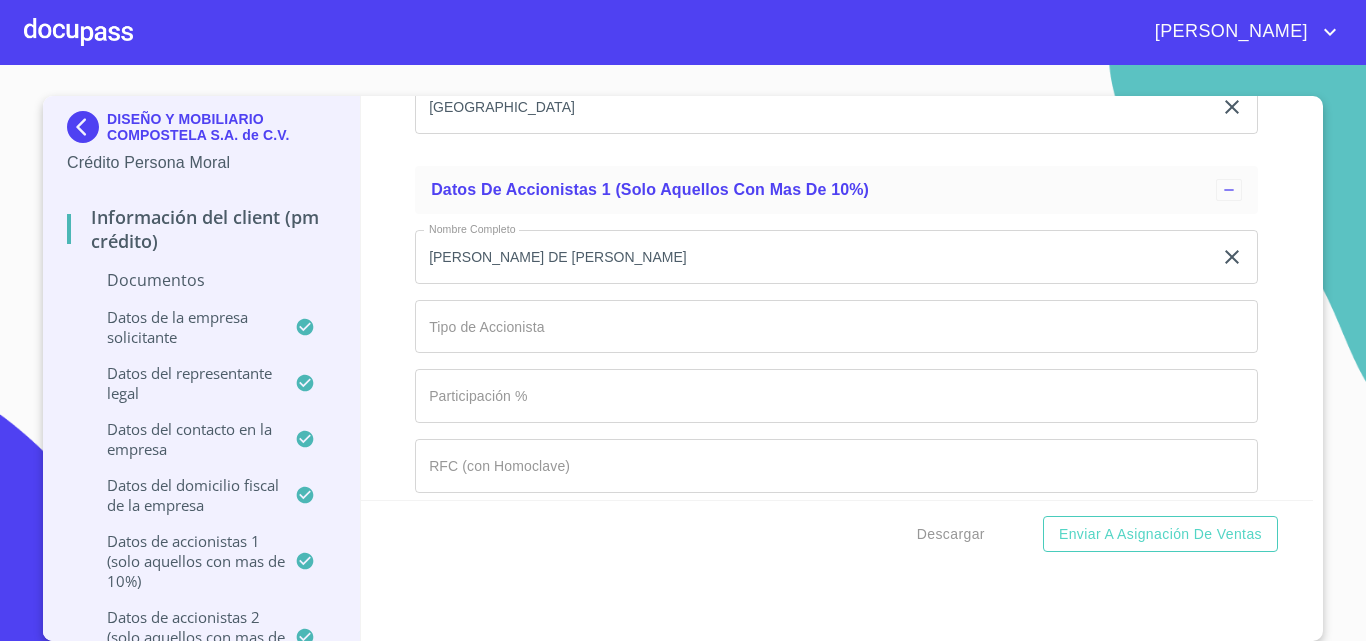 scroll, scrollTop: 3444, scrollLeft: 0, axis: vertical 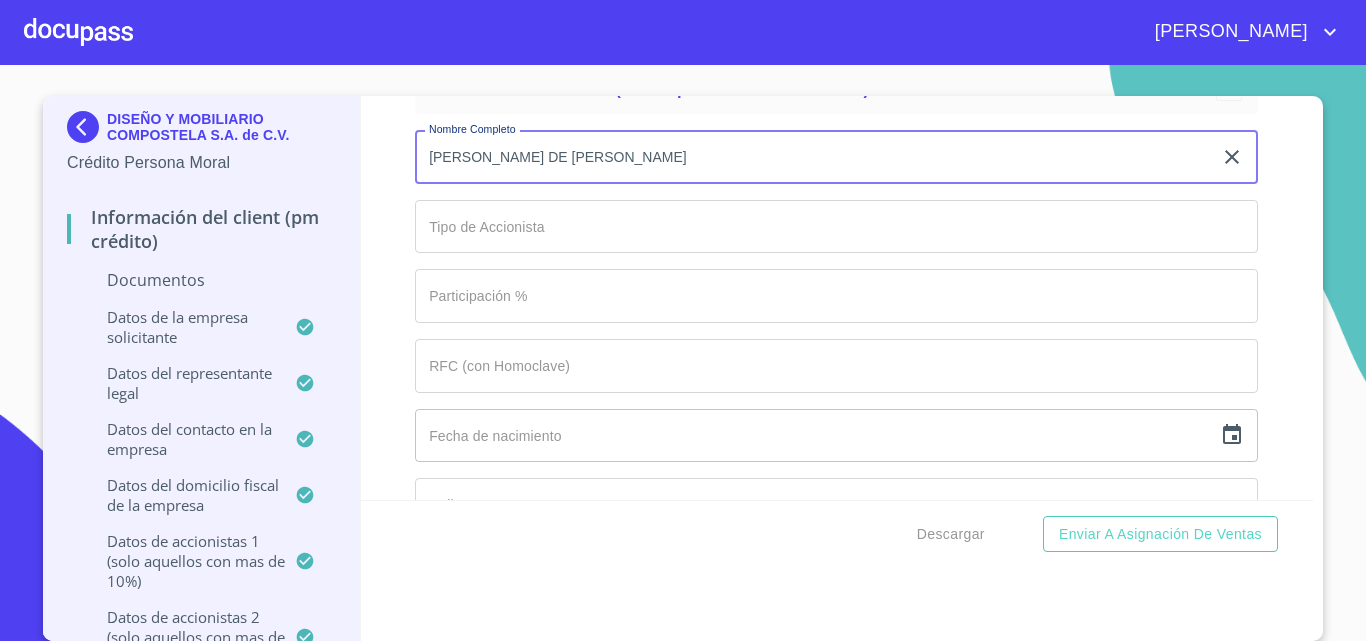 drag, startPoint x: 653, startPoint y: 156, endPoint x: 361, endPoint y: 153, distance: 292.0154 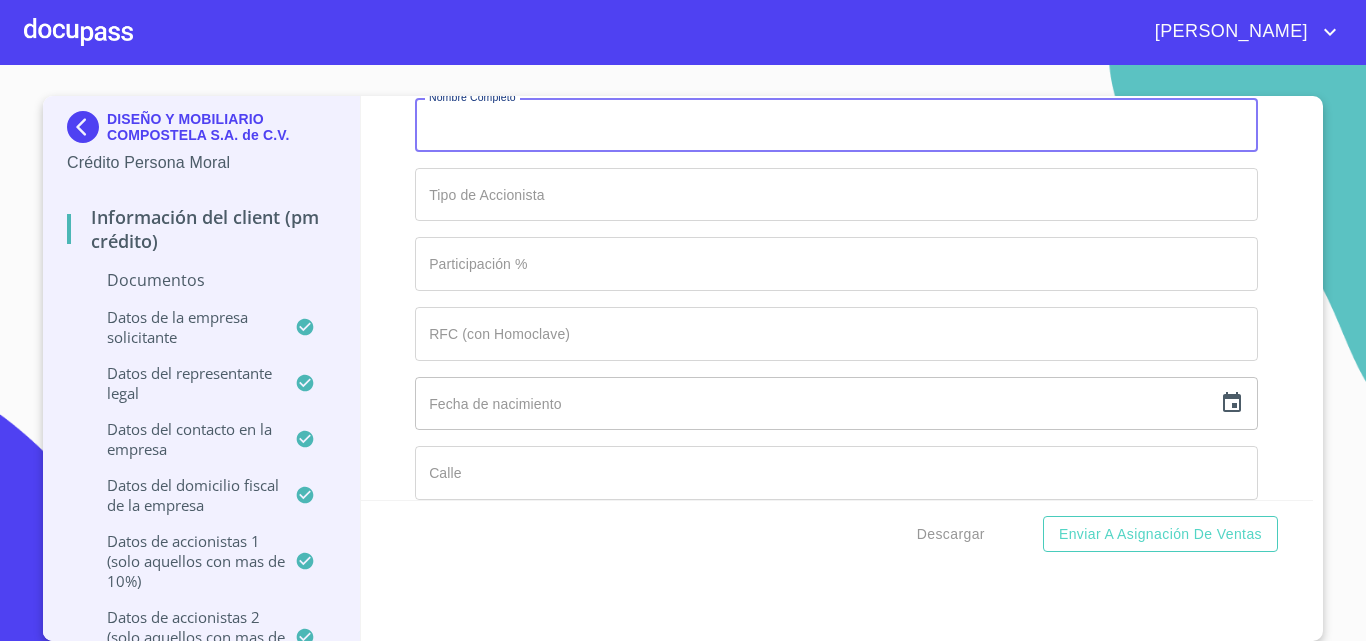 scroll, scrollTop: 3444, scrollLeft: 0, axis: vertical 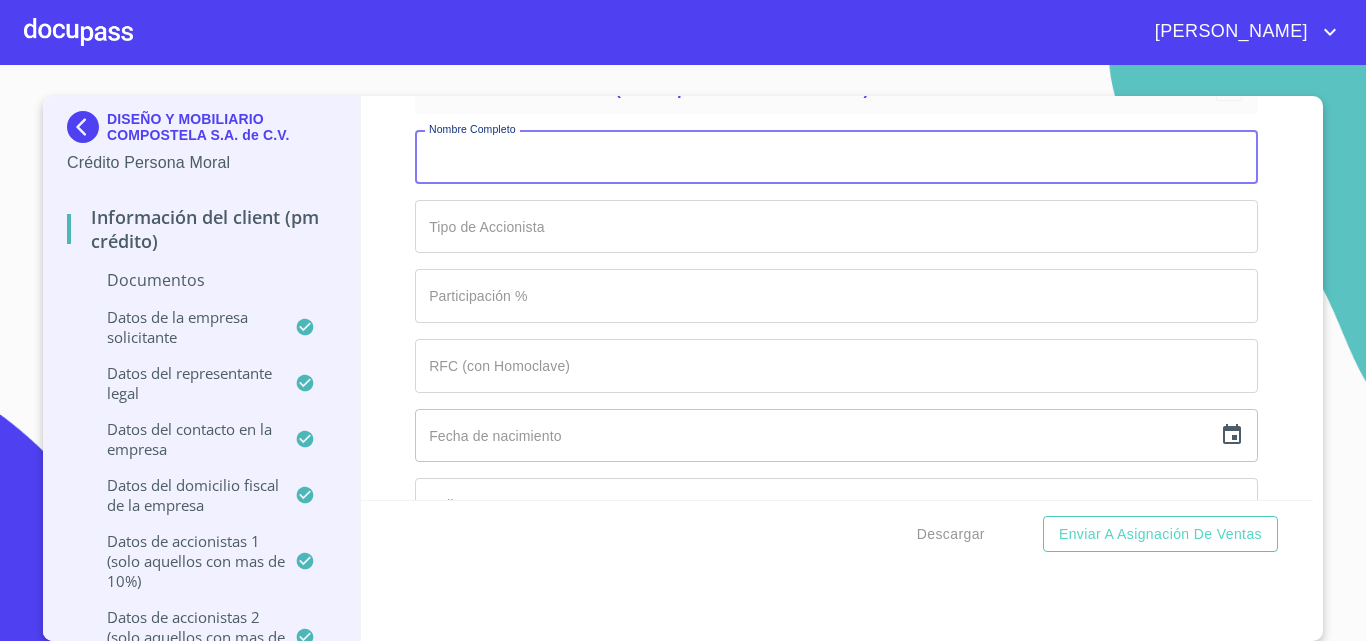 type 